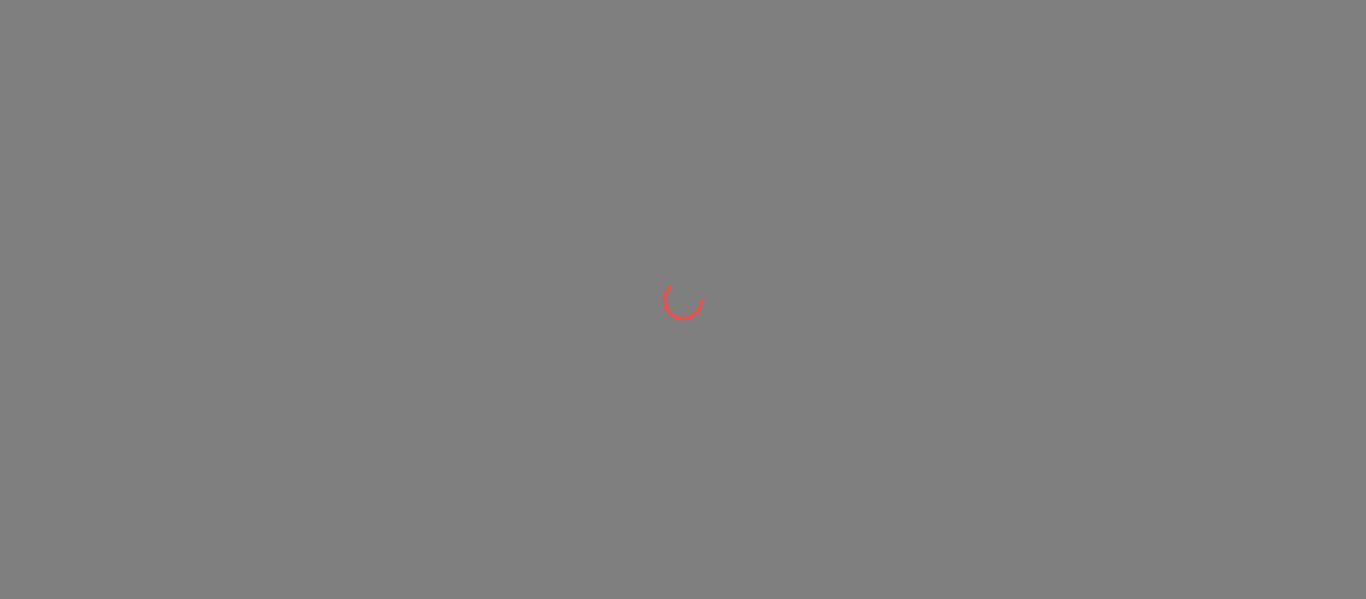 scroll, scrollTop: 0, scrollLeft: 0, axis: both 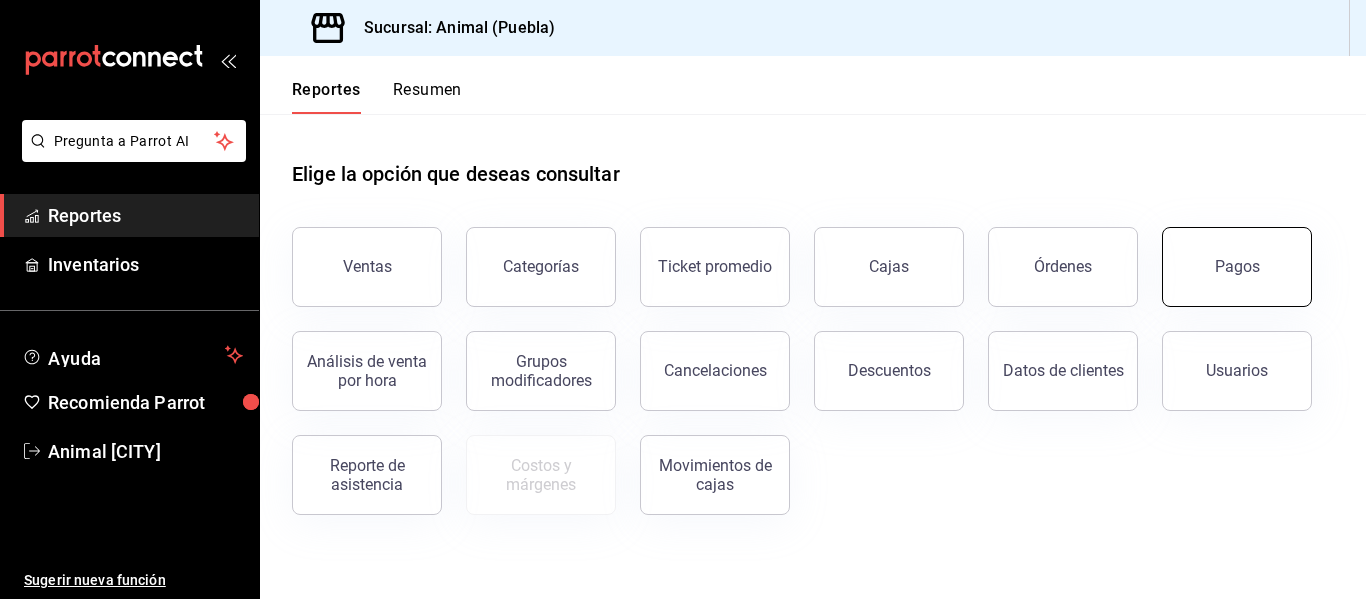 click on "Pagos" at bounding box center (1237, 267) 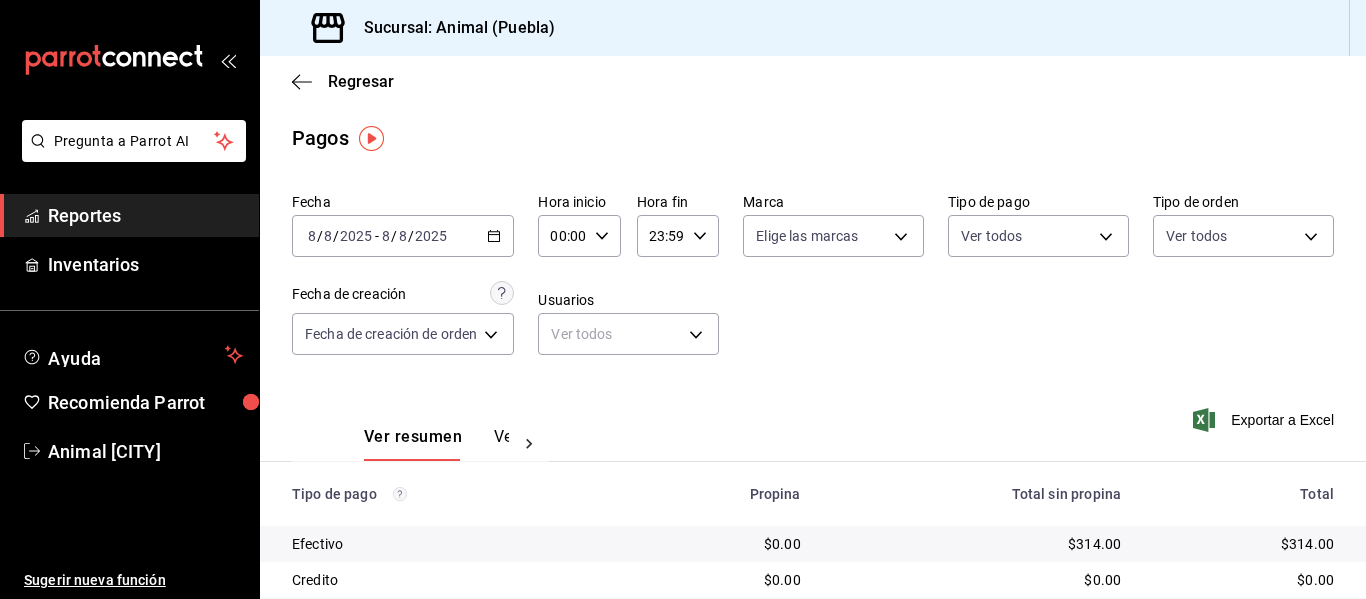 click 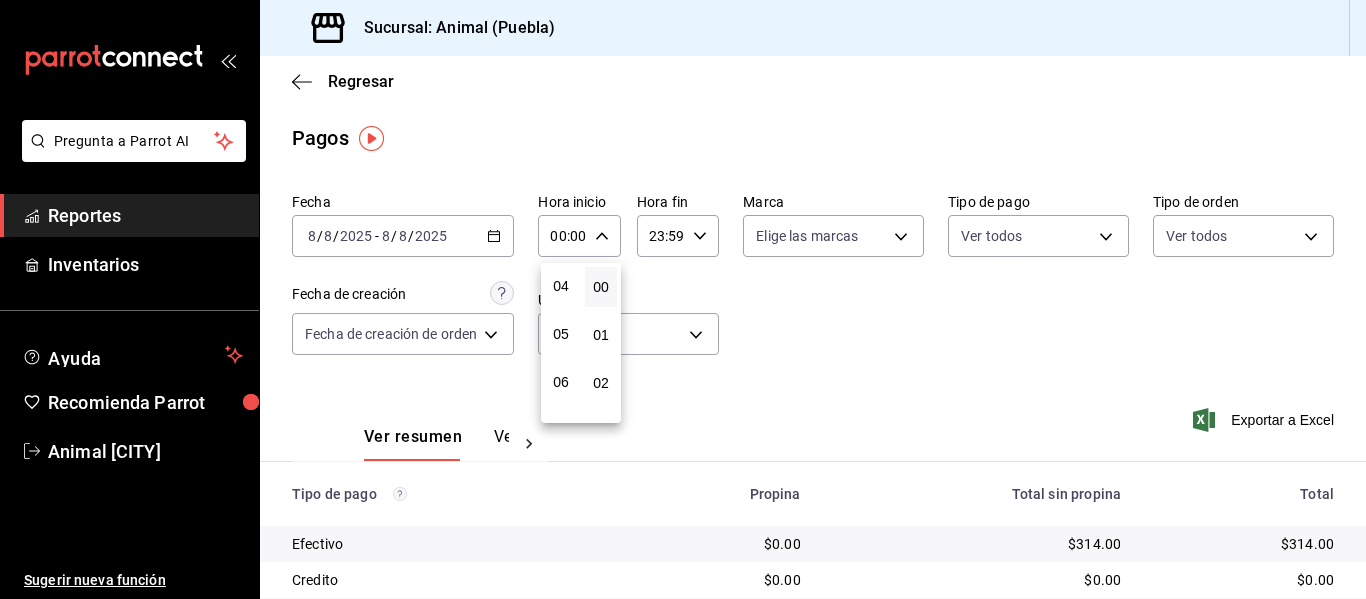 scroll, scrollTop: 200, scrollLeft: 0, axis: vertical 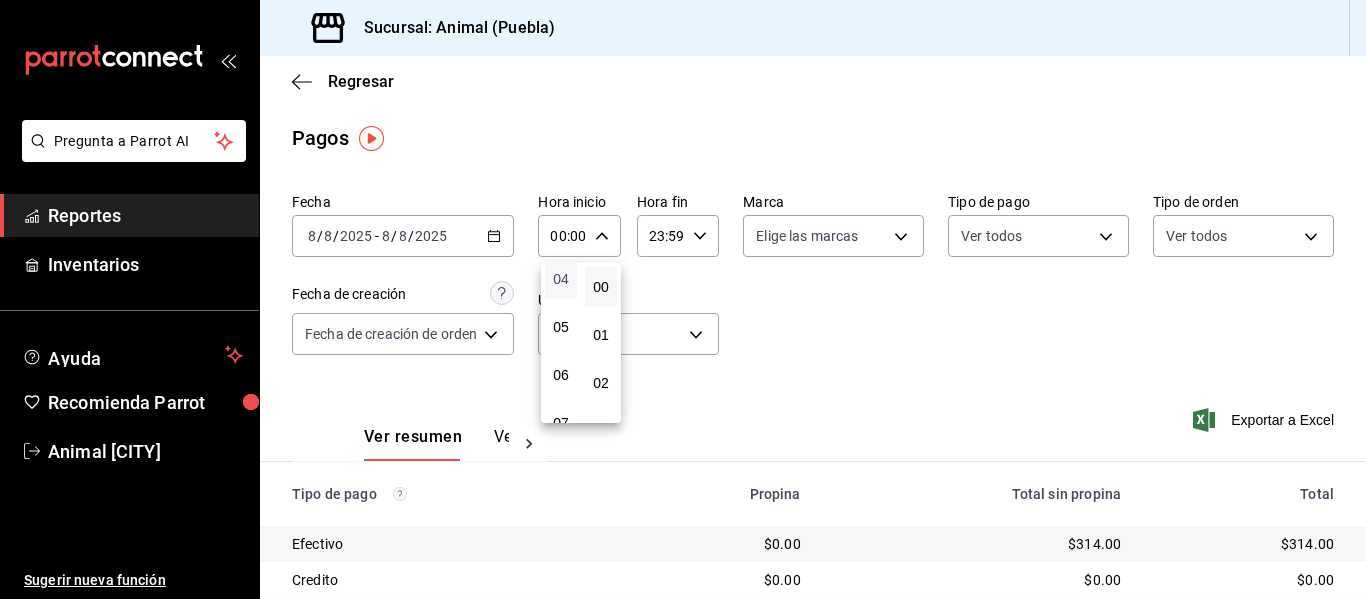 click on "04" at bounding box center (561, 279) 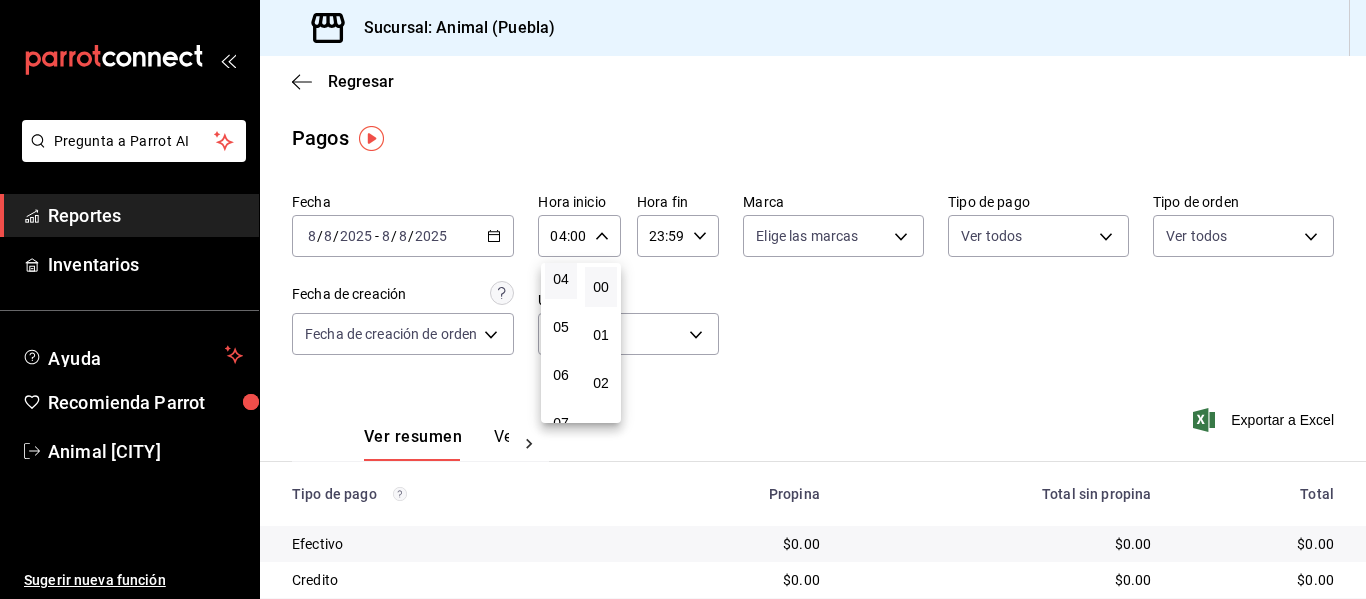 click at bounding box center [683, 299] 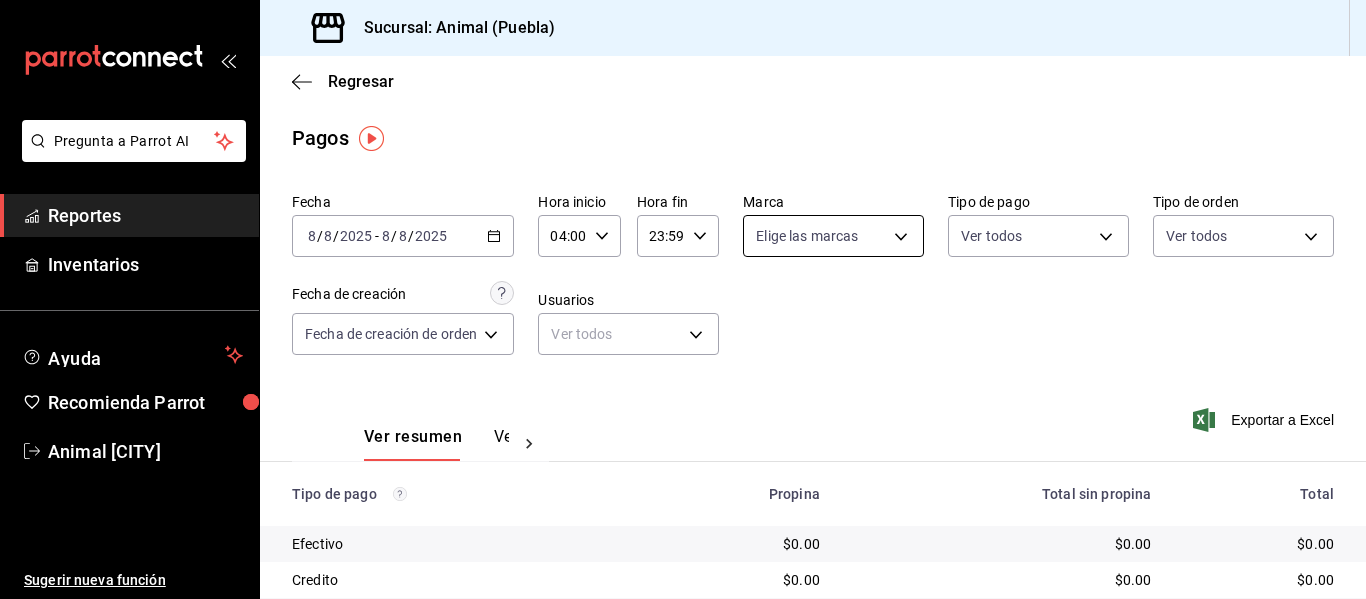 click on "Pregunta a Parrot AI Reportes   Inventarios   Ayuda Recomienda Parrot   Animal [CITY]   Sugerir nueva función   Sucursal: Animal ([CITY]) Regresar Pagos Fecha [DATE] [DATE] - [DATE] [DATE] Hora inicio [TIME] Hora inicio Hora fin [TIME] Hora fin Marca Elige las marcas Tipo de pago Ver todos Tipo de orden Ver todos Fecha de creación   Fecha de creación de orden ORDER Usuarios Ver todos null Ver resumen Ver pagos Exportar a Excel Tipo de pago   Propina Total sin propina Total Efectivo $0.00 $0.00 $0.00 Credito $0.00 $0.00 $0.00 AMEX $0.00 $0.00 $0.00 Transferencia $0.00 $0.00 $0.00 CxC Empleados $0.00 $0.00 $0.00 CxC Clientes $0.00 $0.00 $0.00 Debito $0.00 $0.00 $0.00 USD $0.00 $0.00 $0.00 Total $0.00 $0.00 $0.00 Pregunta a Parrot AI Reportes   Inventarios   Ayuda Recomienda Parrot   Animal [CITY]   Sugerir nueva función   GANA 1 MES GRATIS EN TU SUSCRIPCIÓN AQUÍ Ver video tutorial Ir a video Visitar centro de ayuda ([PHONE]) [EMAIL] Visitar centro de ayuda" at bounding box center [683, 299] 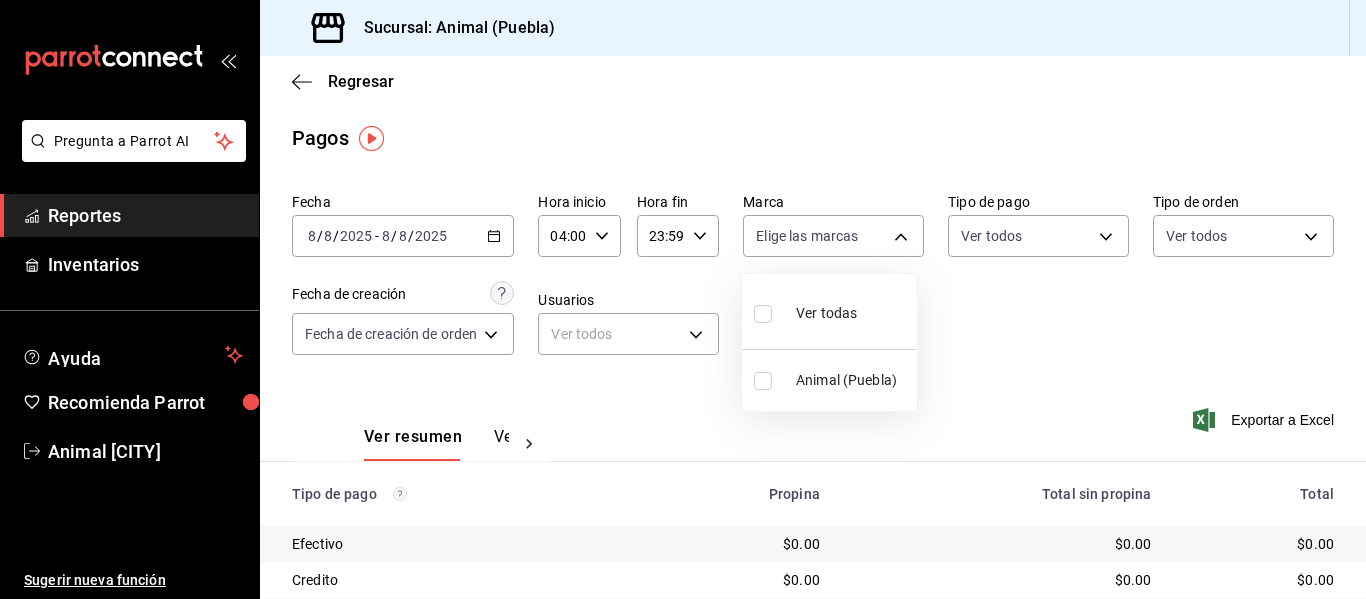 click on "Ver todas" at bounding box center (826, 313) 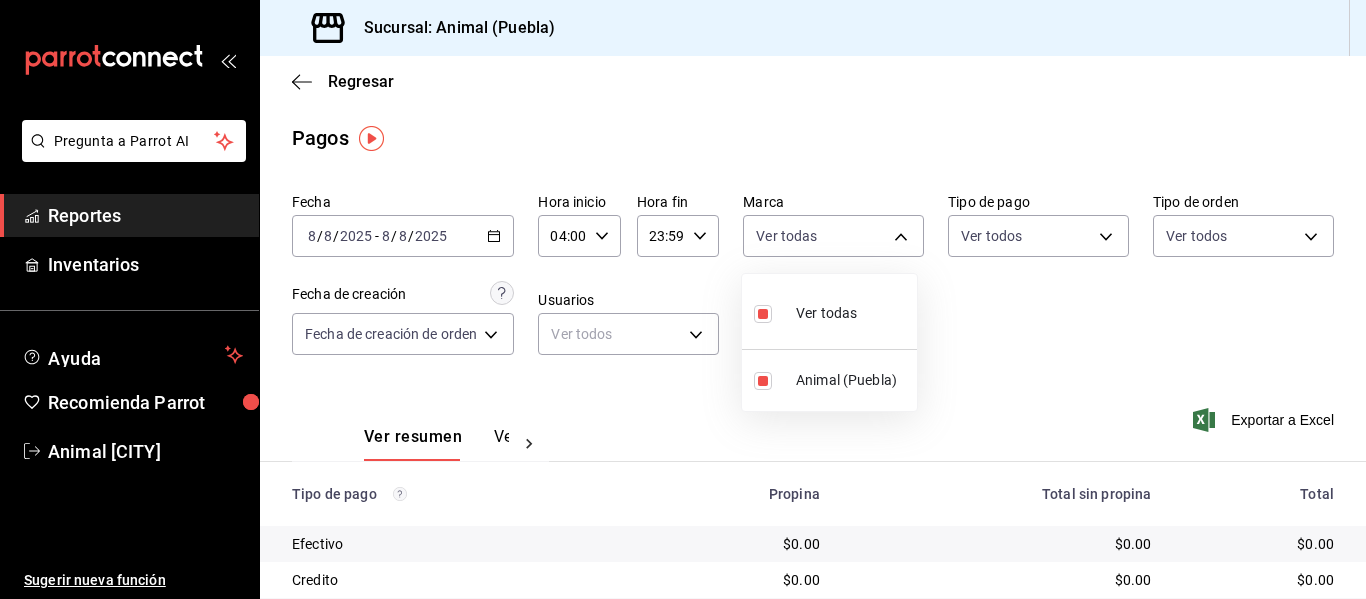 click at bounding box center (683, 299) 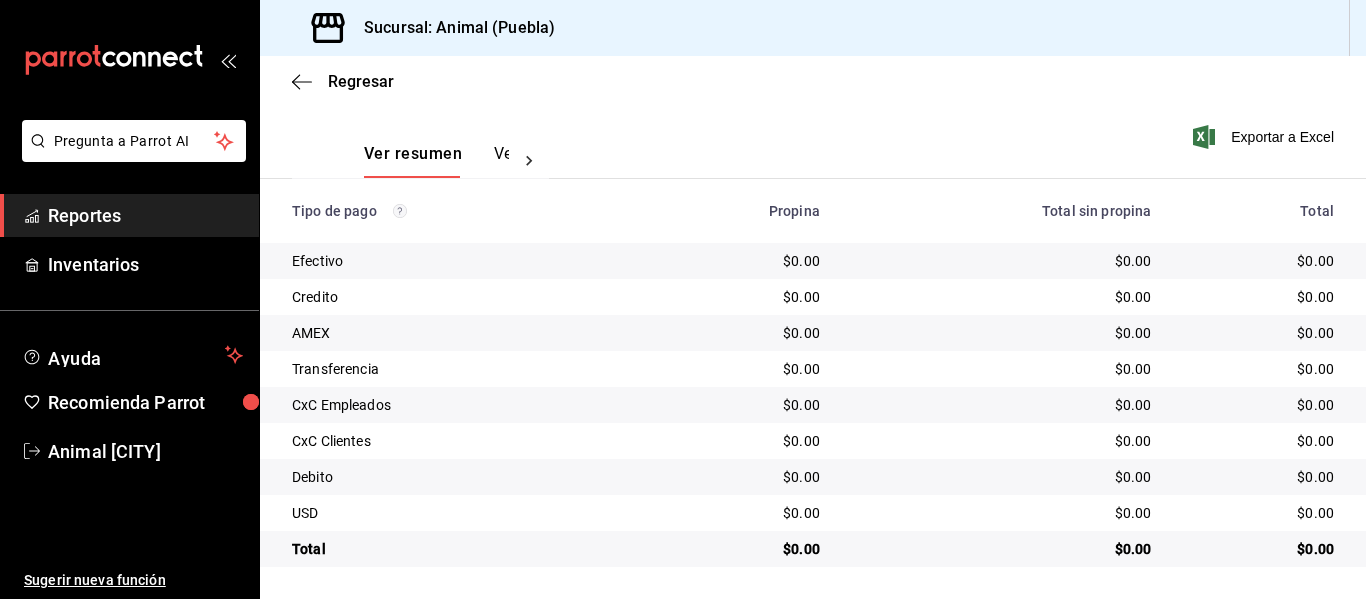 scroll, scrollTop: 184, scrollLeft: 0, axis: vertical 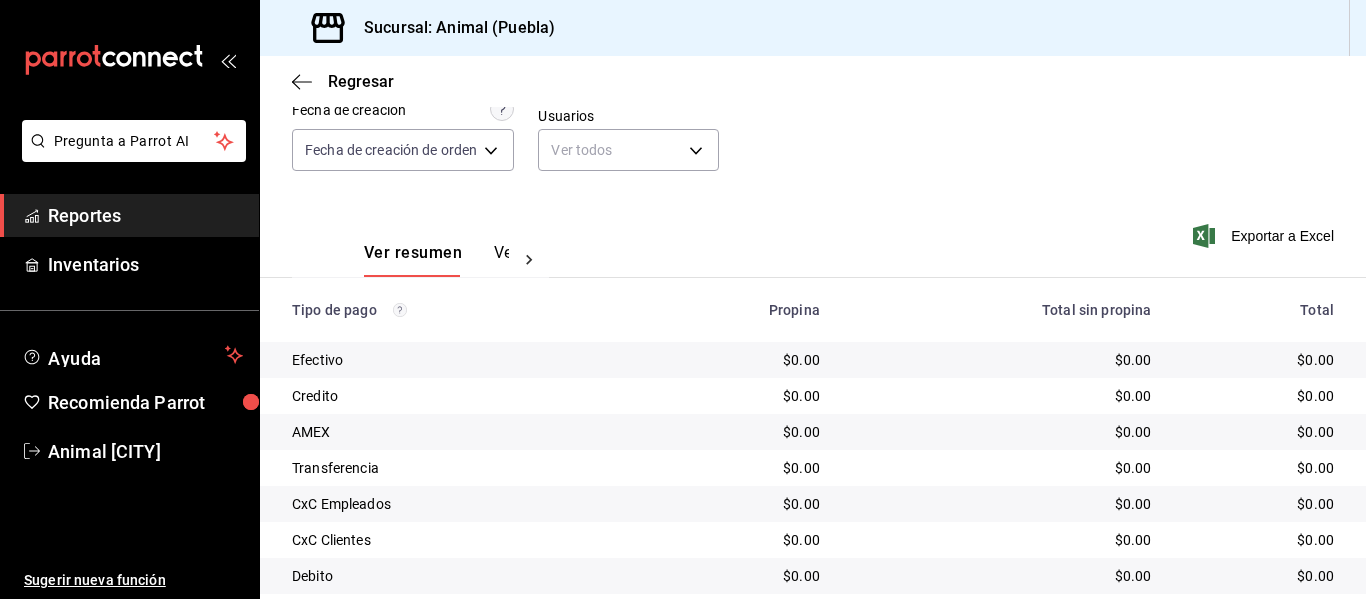 click 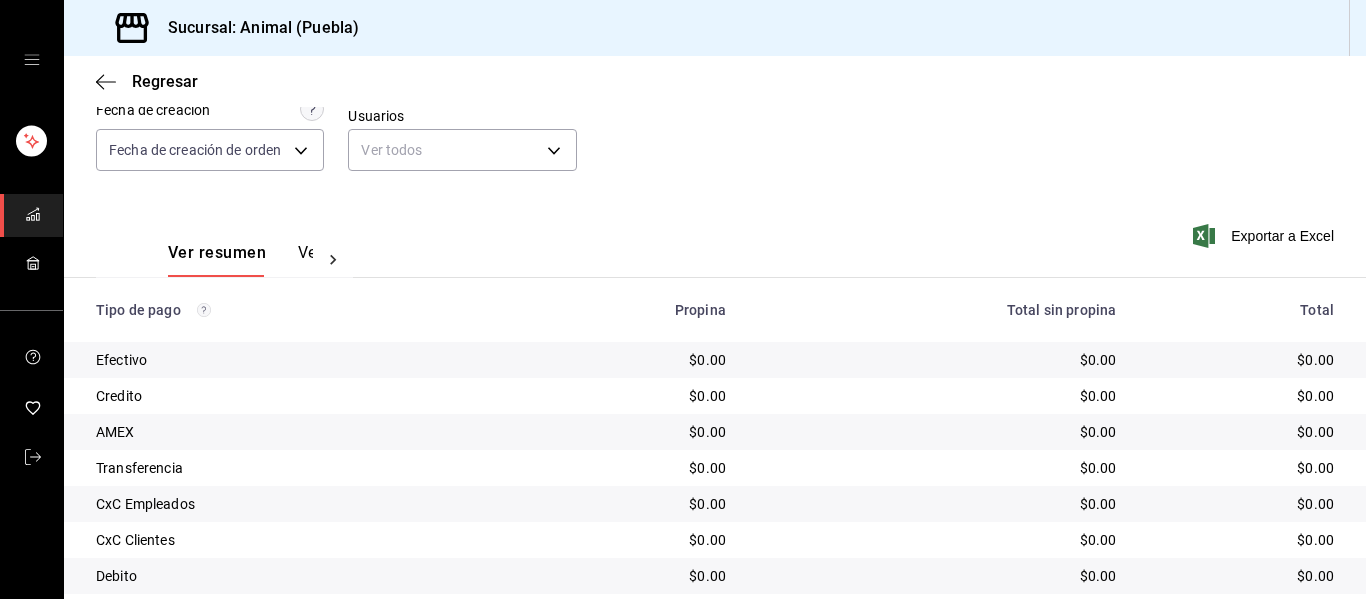 scroll, scrollTop: 284, scrollLeft: 0, axis: vertical 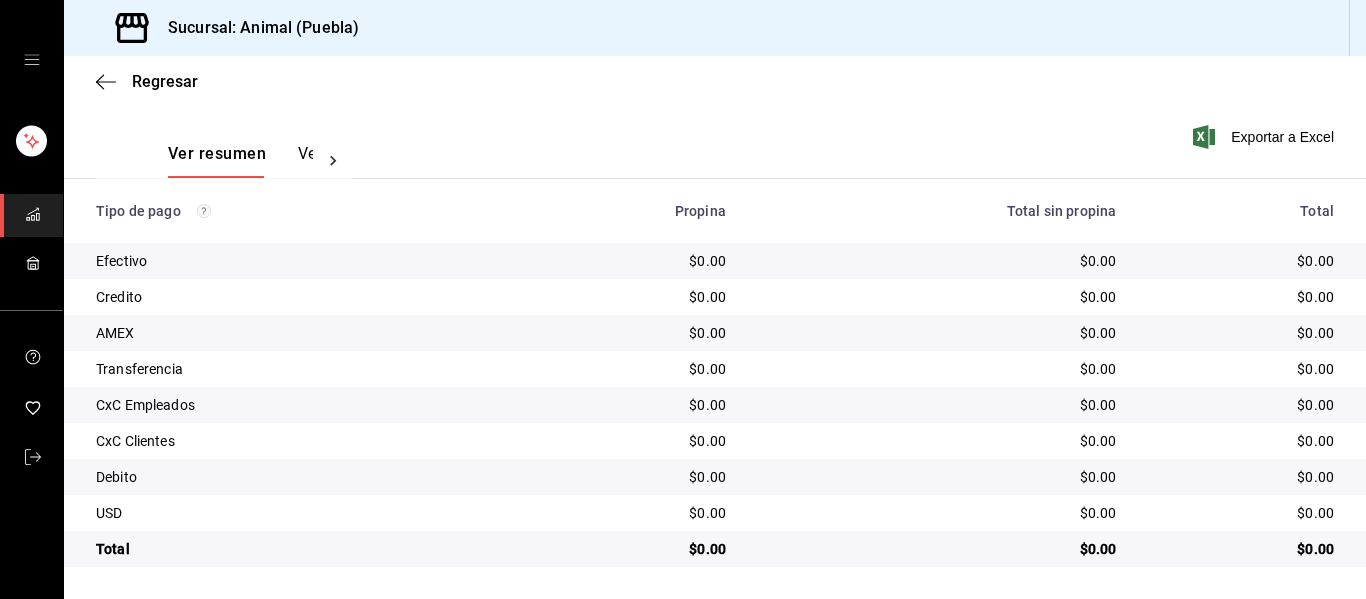 click 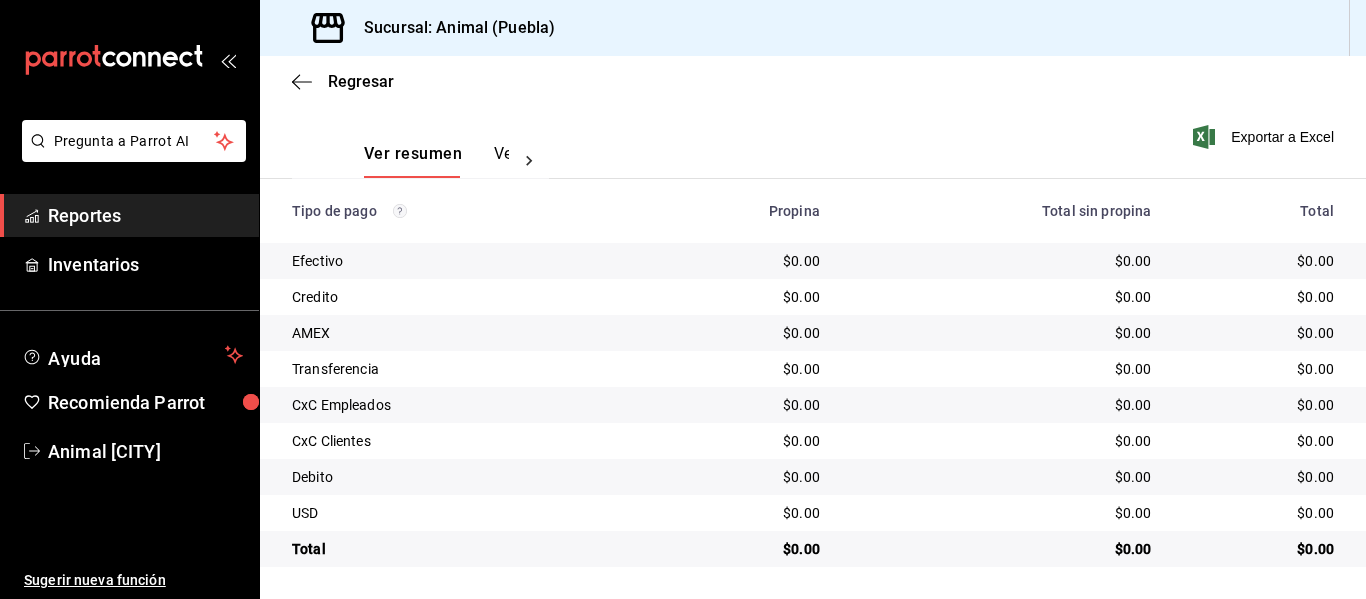click on "Reportes" at bounding box center [145, 215] 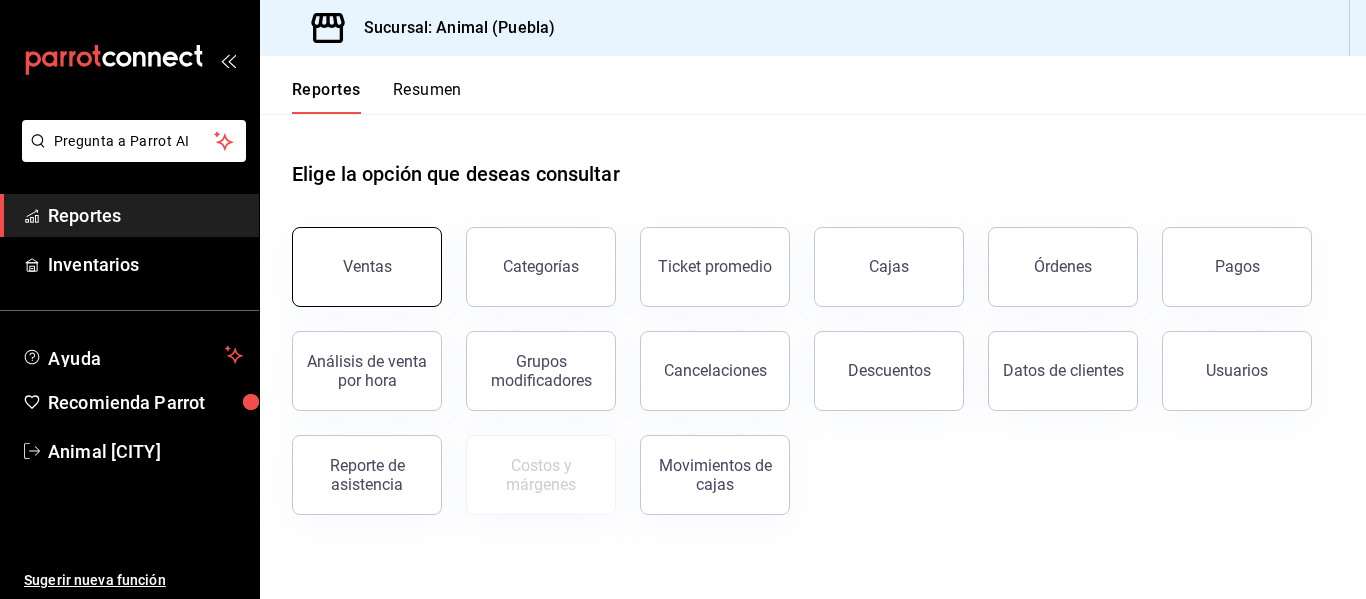click on "Ventas" at bounding box center (367, 266) 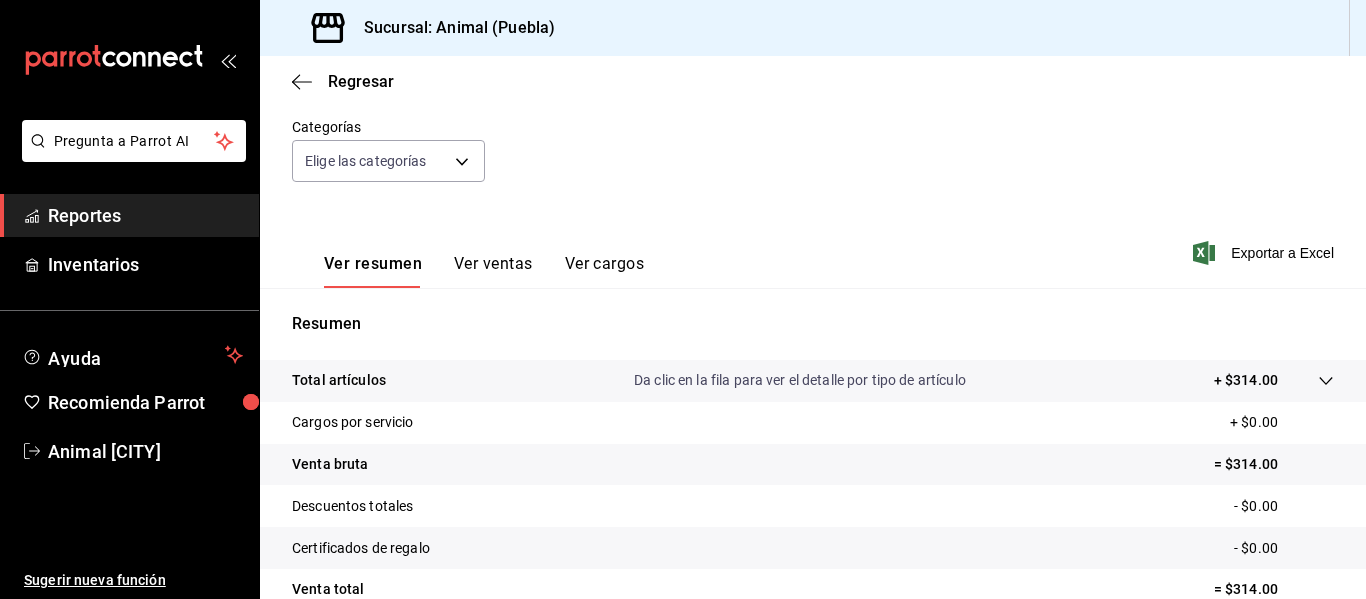 scroll, scrollTop: 159, scrollLeft: 0, axis: vertical 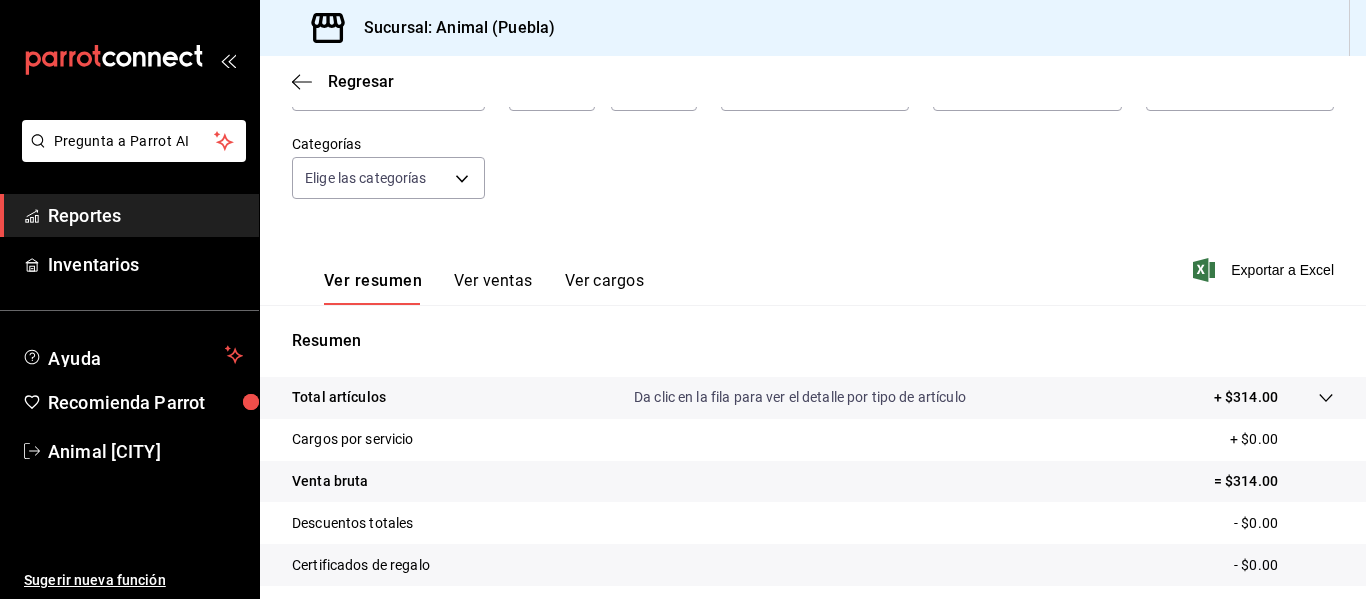 click on "Ver ventas" at bounding box center (493, 288) 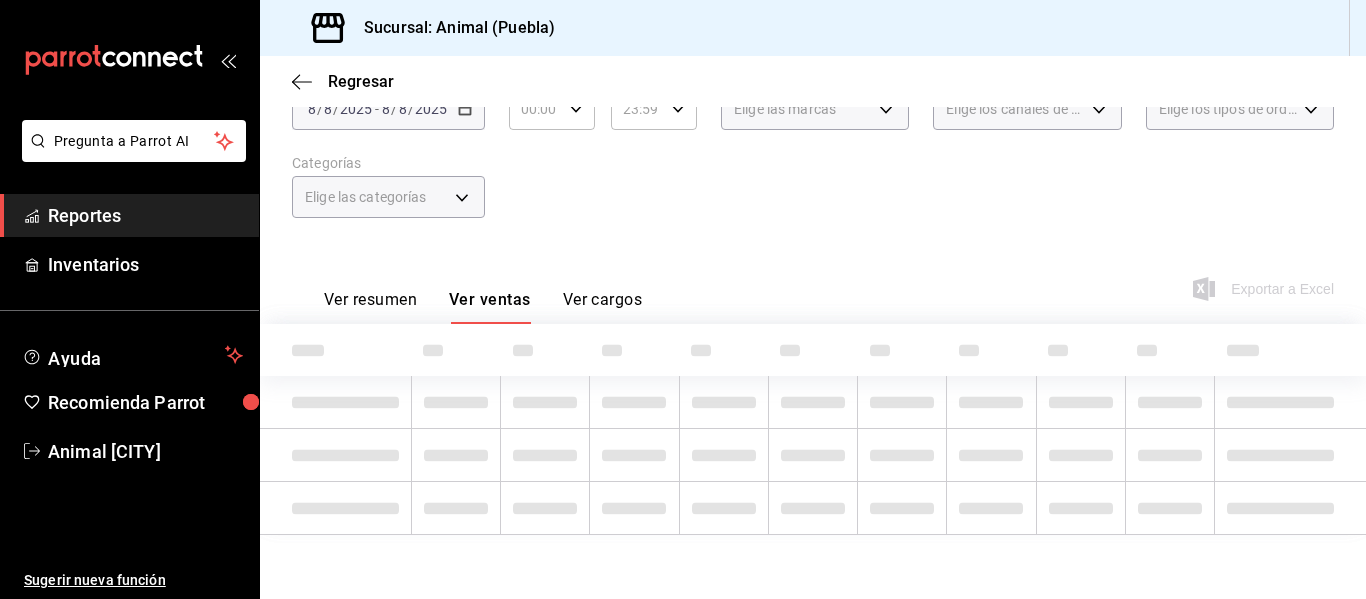 scroll, scrollTop: 152, scrollLeft: 0, axis: vertical 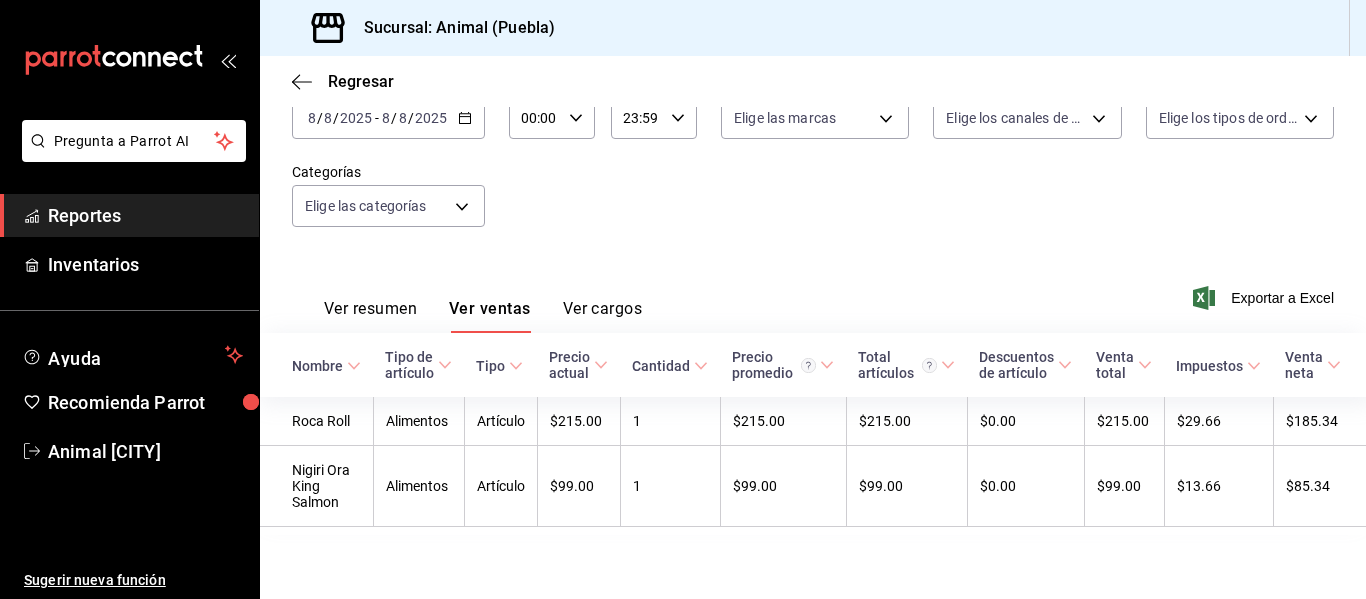 click 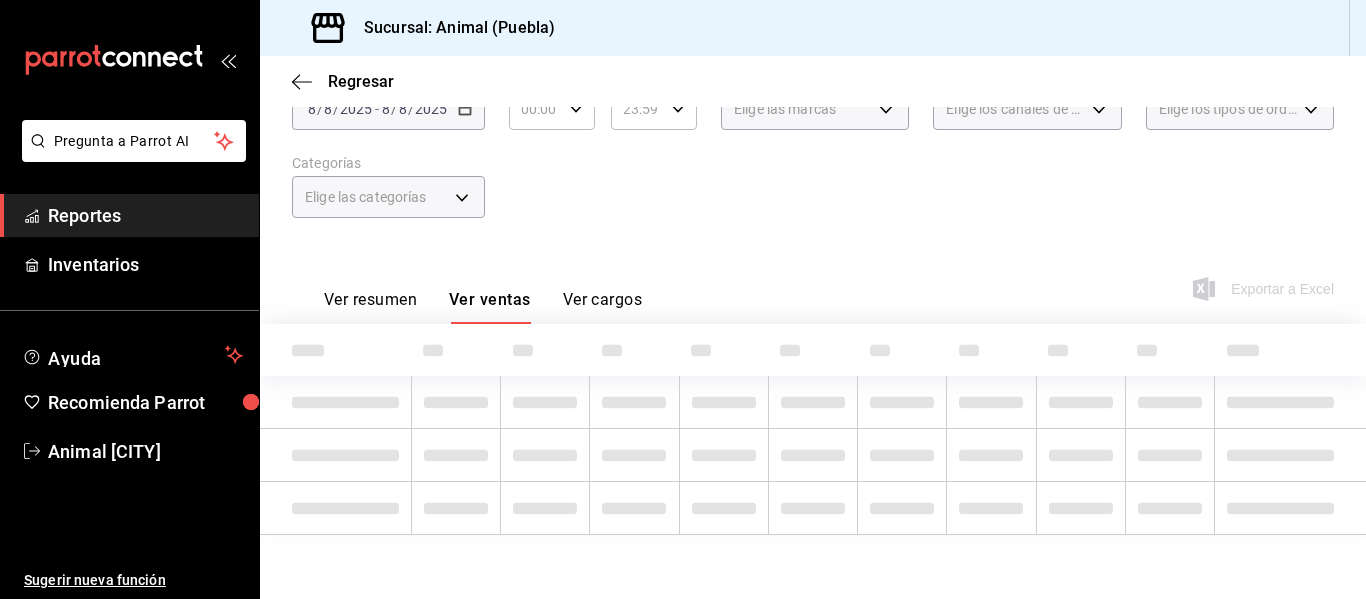 scroll, scrollTop: 152, scrollLeft: 0, axis: vertical 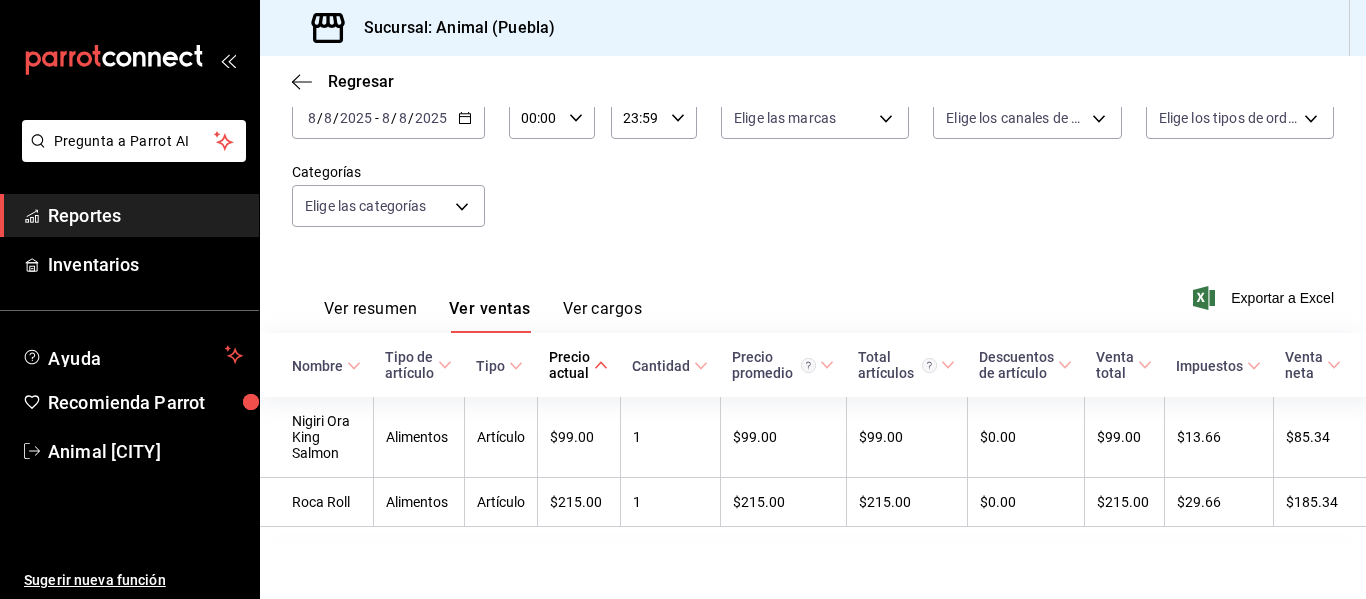 click 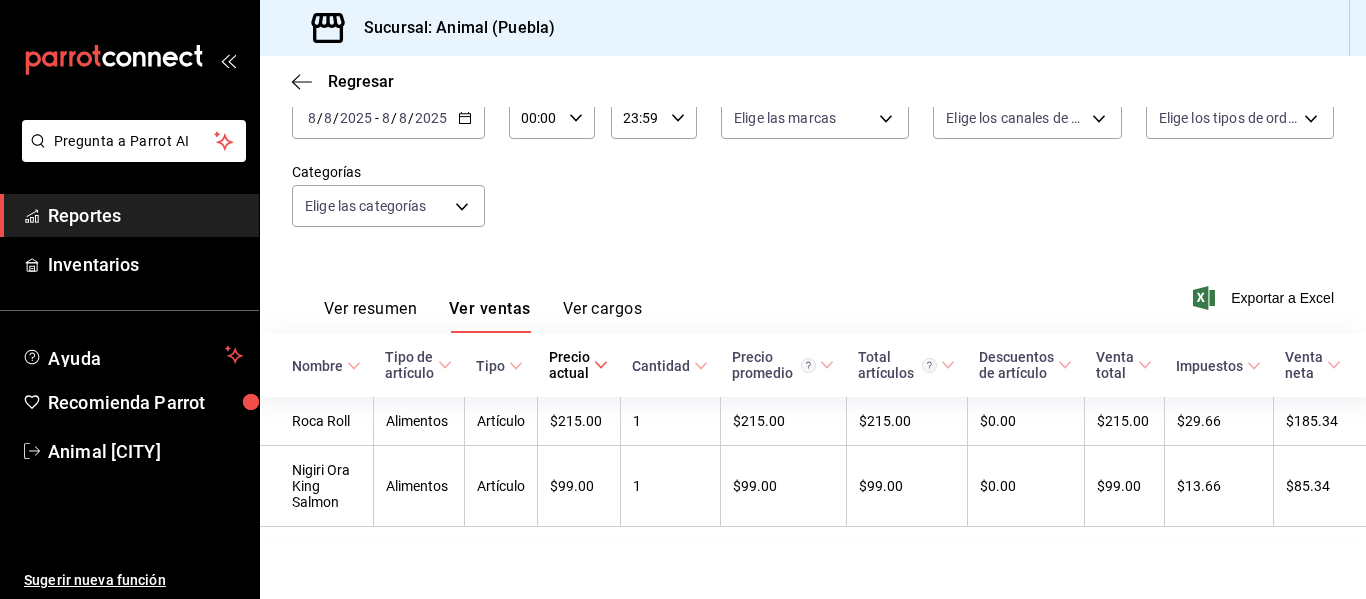 scroll, scrollTop: 152, scrollLeft: 0, axis: vertical 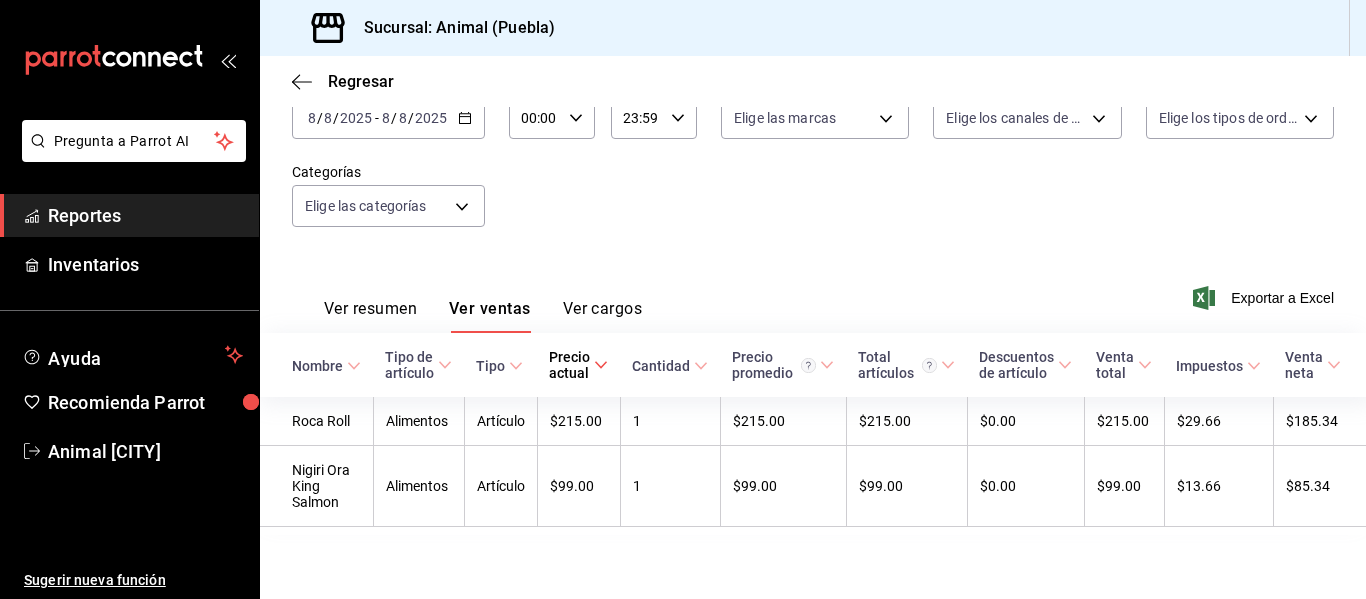click 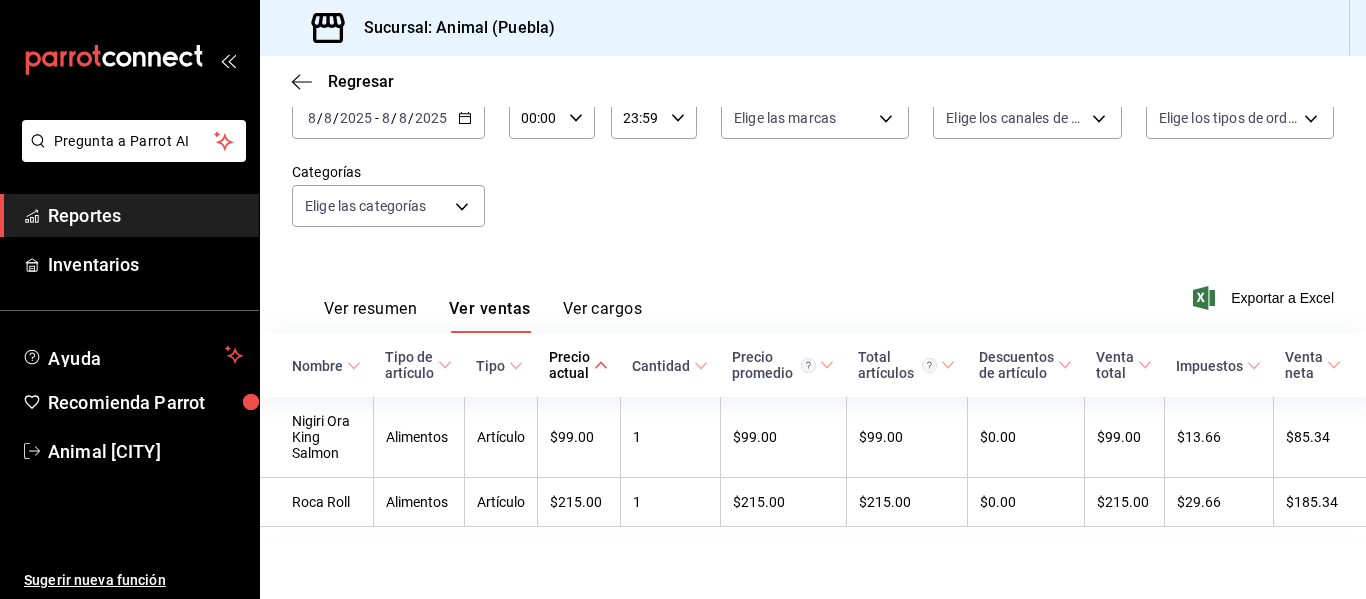 scroll, scrollTop: 152, scrollLeft: 0, axis: vertical 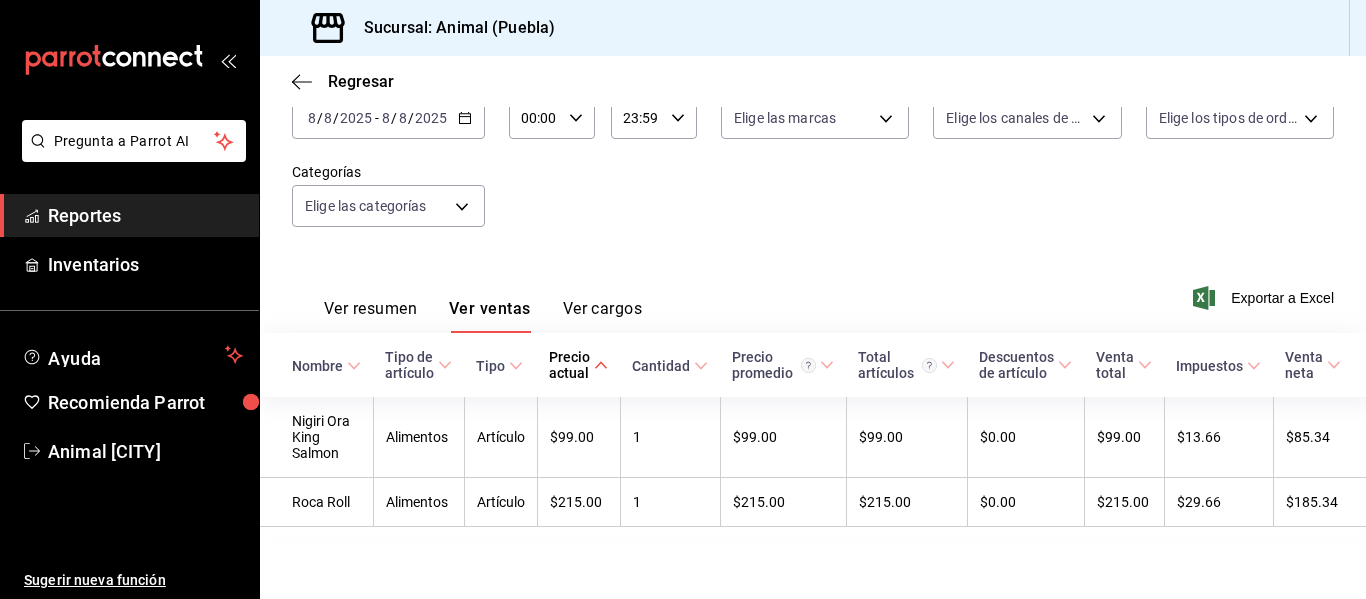 click on "Precio actual" at bounding box center (578, 365) 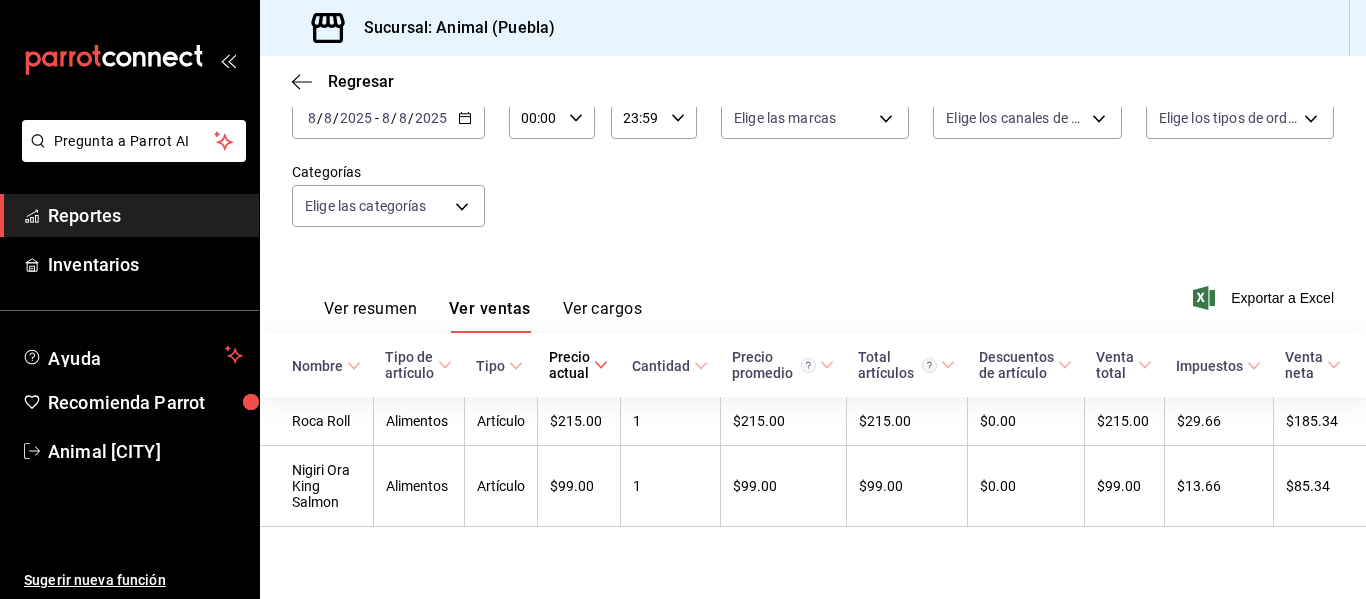 scroll, scrollTop: 152, scrollLeft: 0, axis: vertical 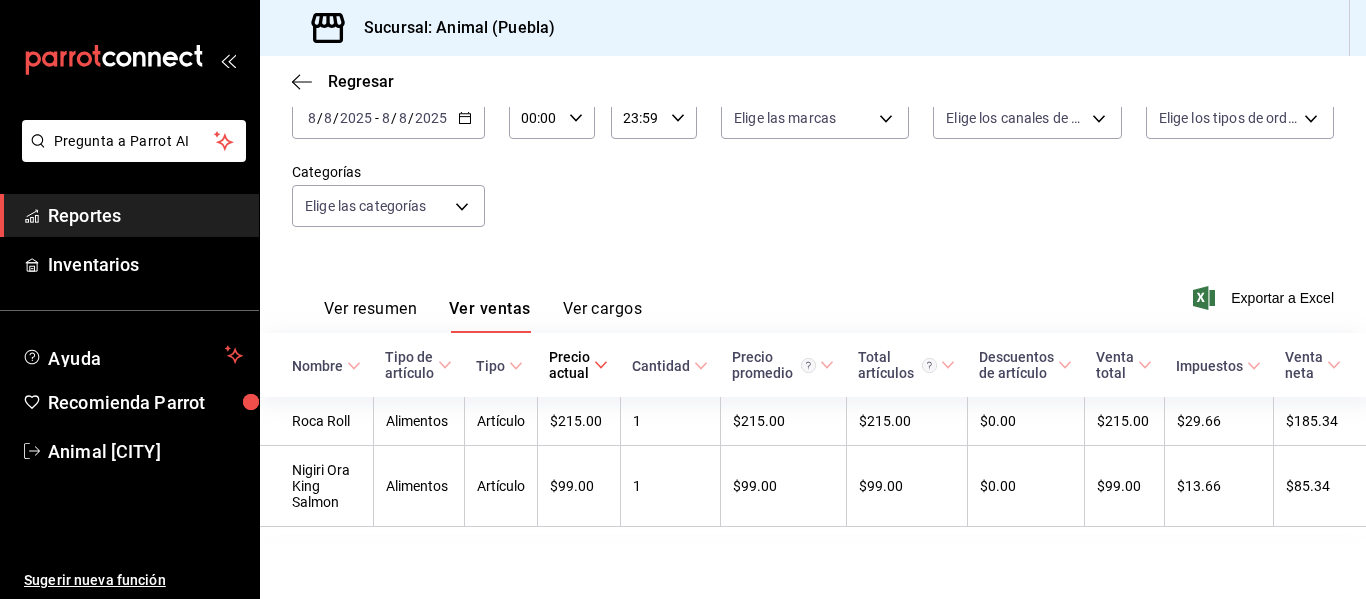 click on "Ver cargos" at bounding box center (603, 316) 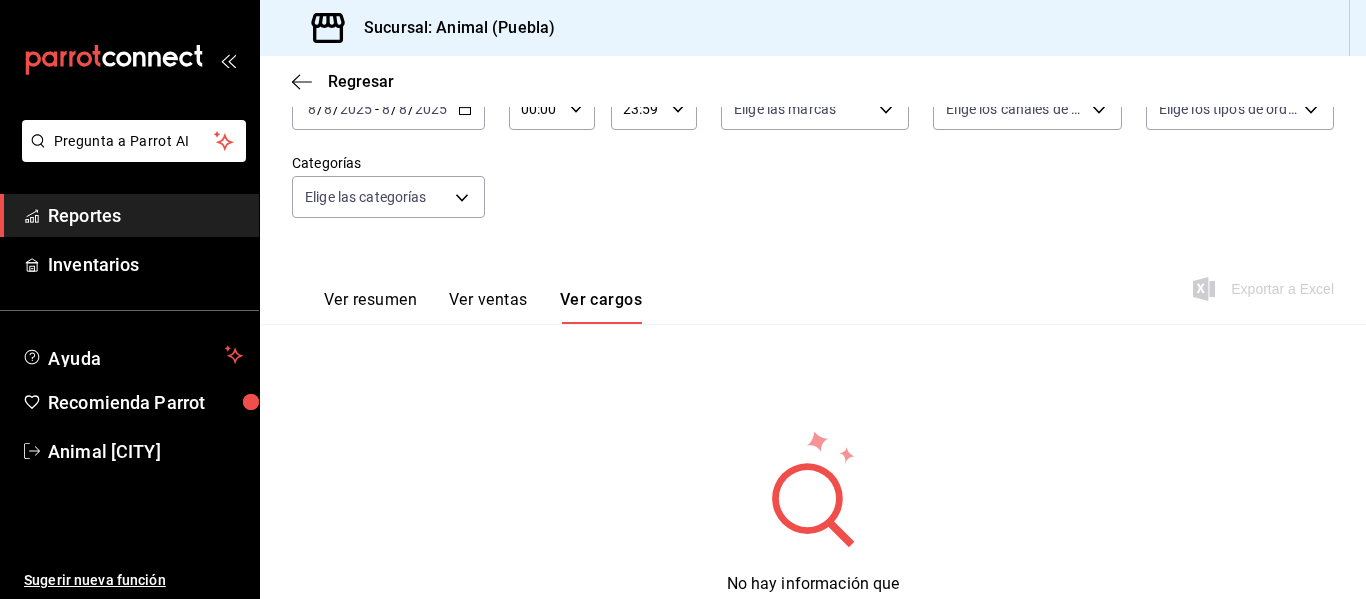 scroll, scrollTop: 152, scrollLeft: 0, axis: vertical 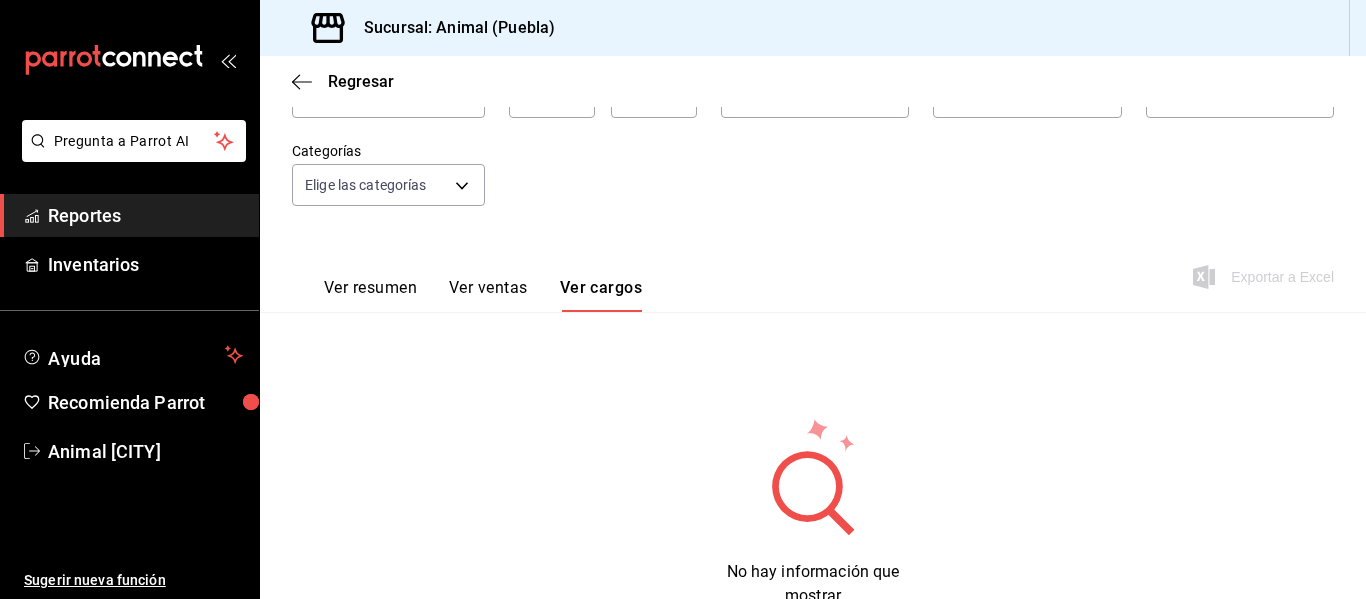click on "Ver cargos" at bounding box center [601, 295] 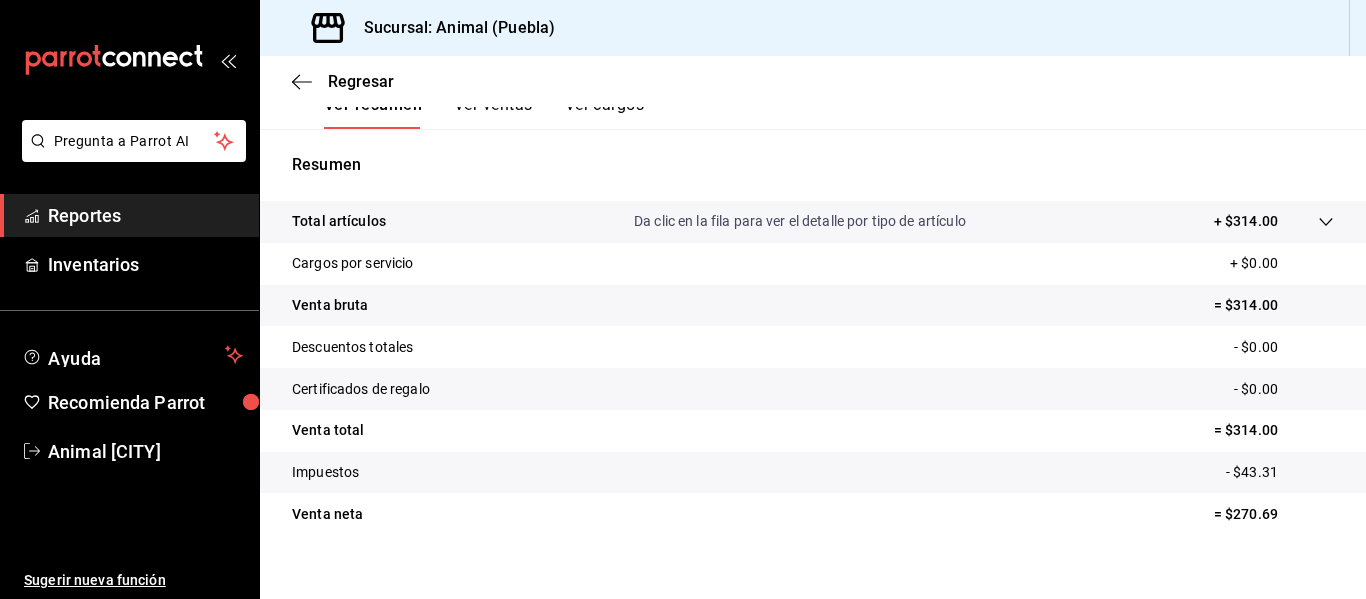 scroll, scrollTop: 352, scrollLeft: 0, axis: vertical 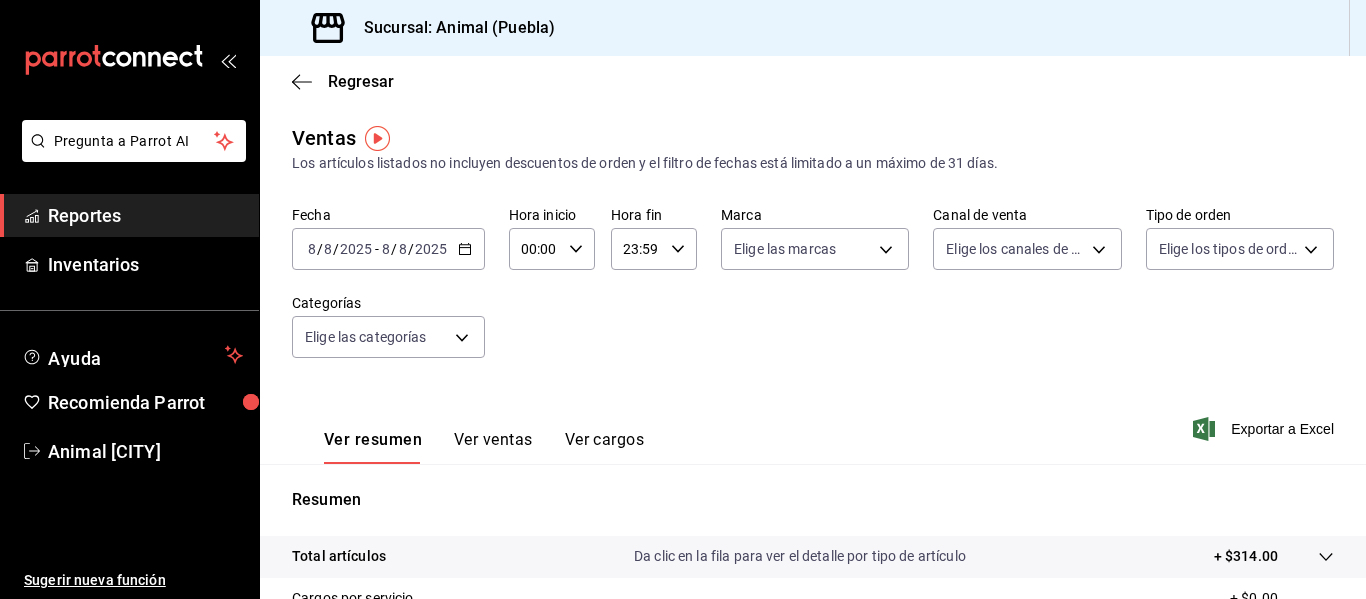 click on "Reportes" at bounding box center [145, 215] 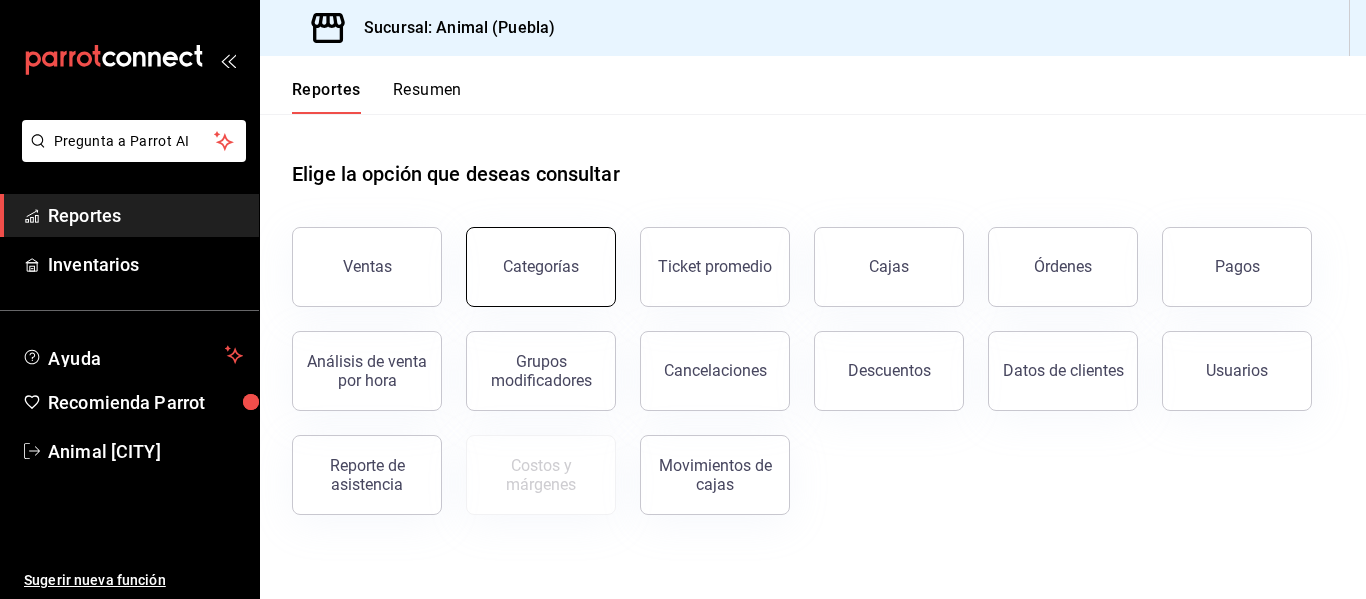 click on "Categorías" at bounding box center [541, 267] 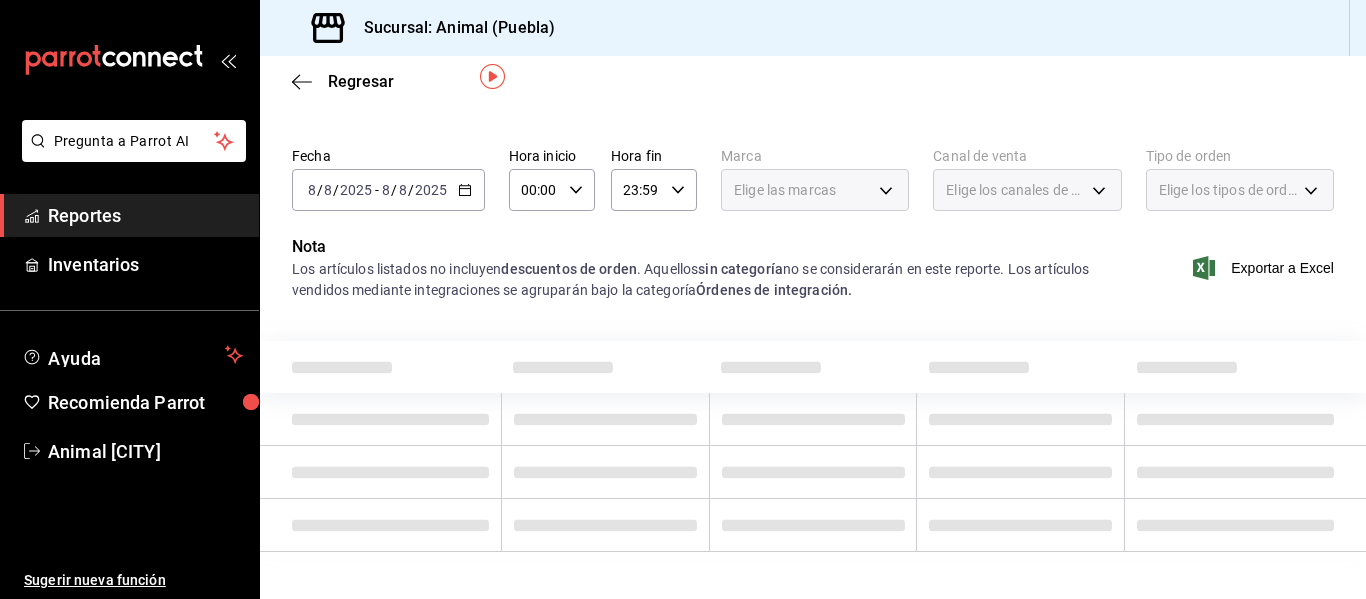 scroll, scrollTop: 71, scrollLeft: 0, axis: vertical 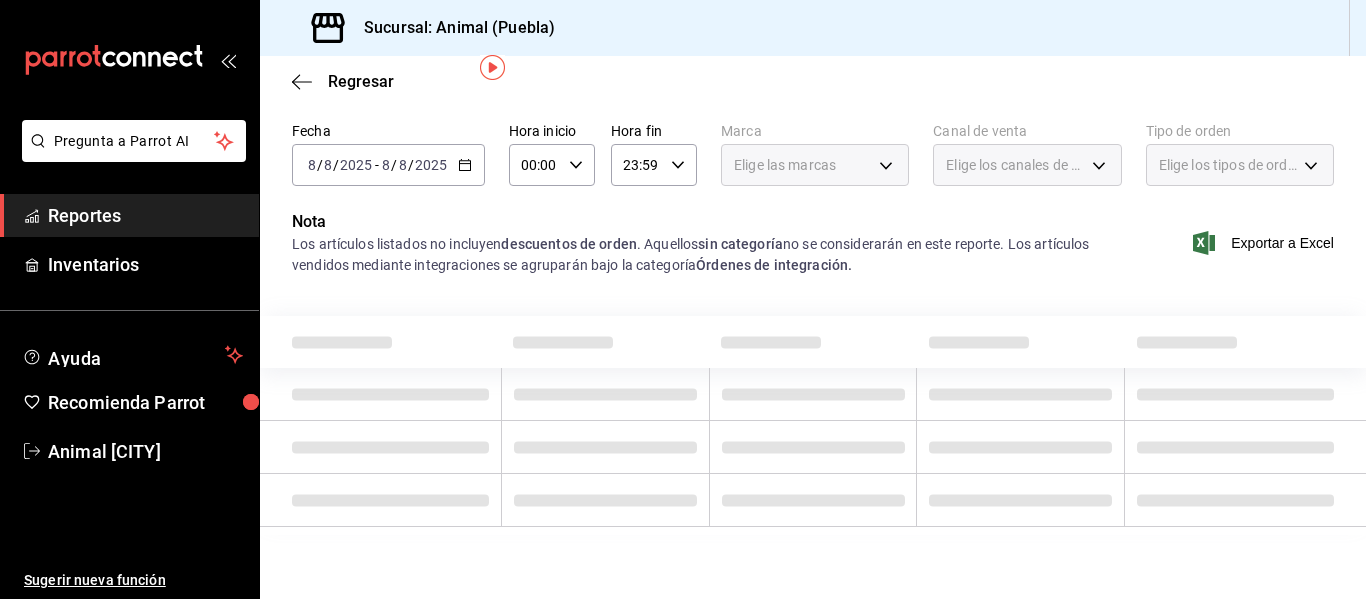click on "00:00 Hora inicio" at bounding box center [552, 165] 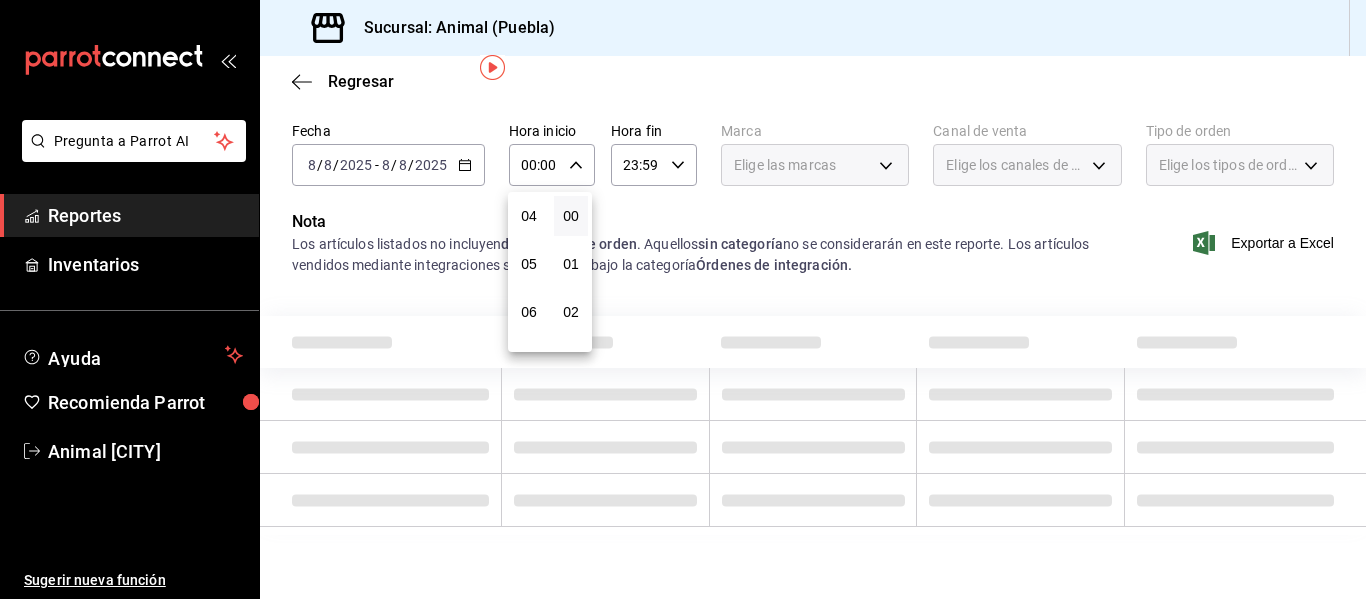 scroll, scrollTop: 200, scrollLeft: 0, axis: vertical 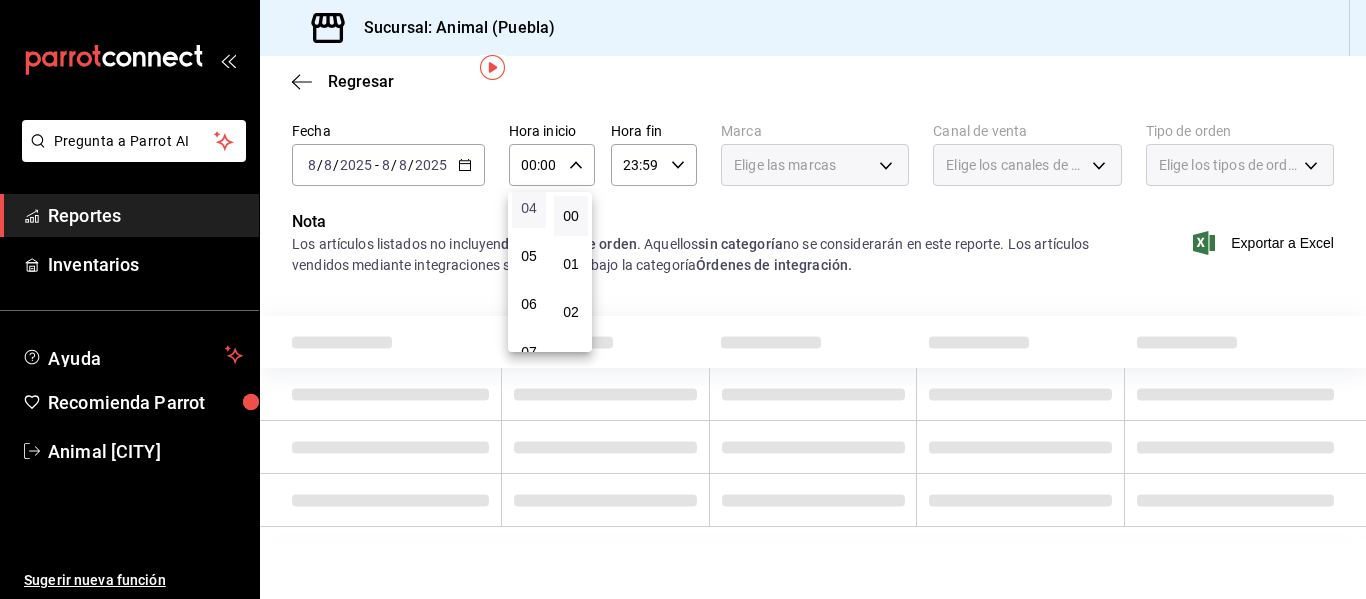 click on "04" at bounding box center (529, 208) 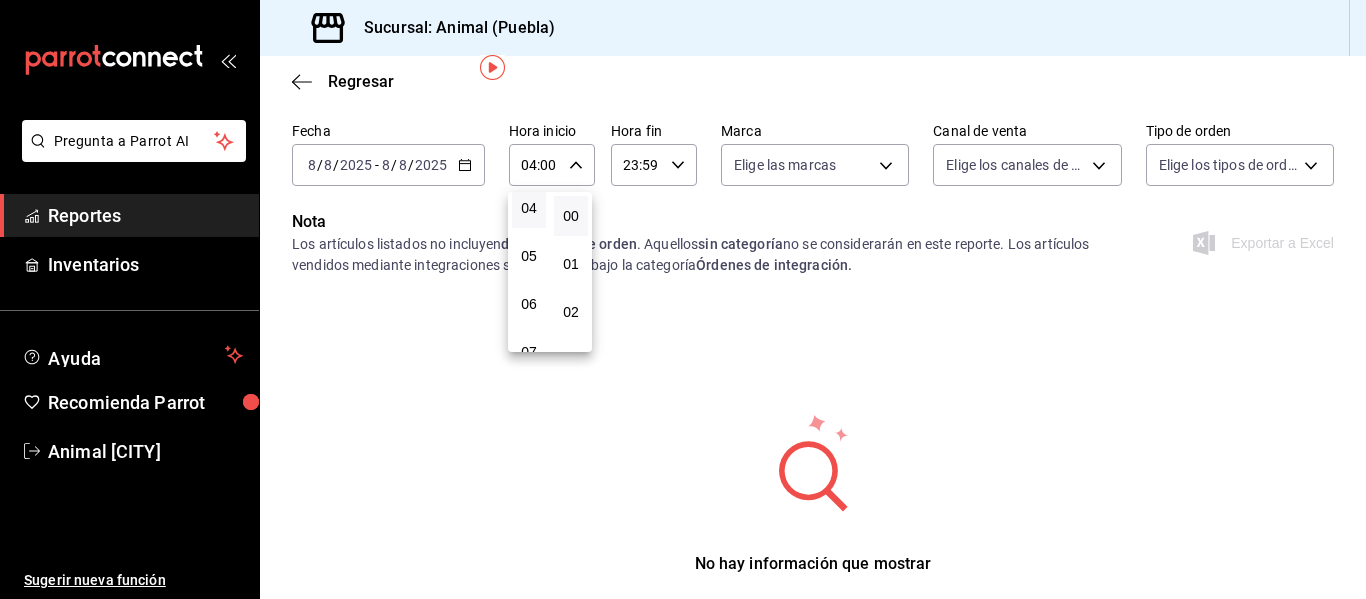 click at bounding box center [683, 299] 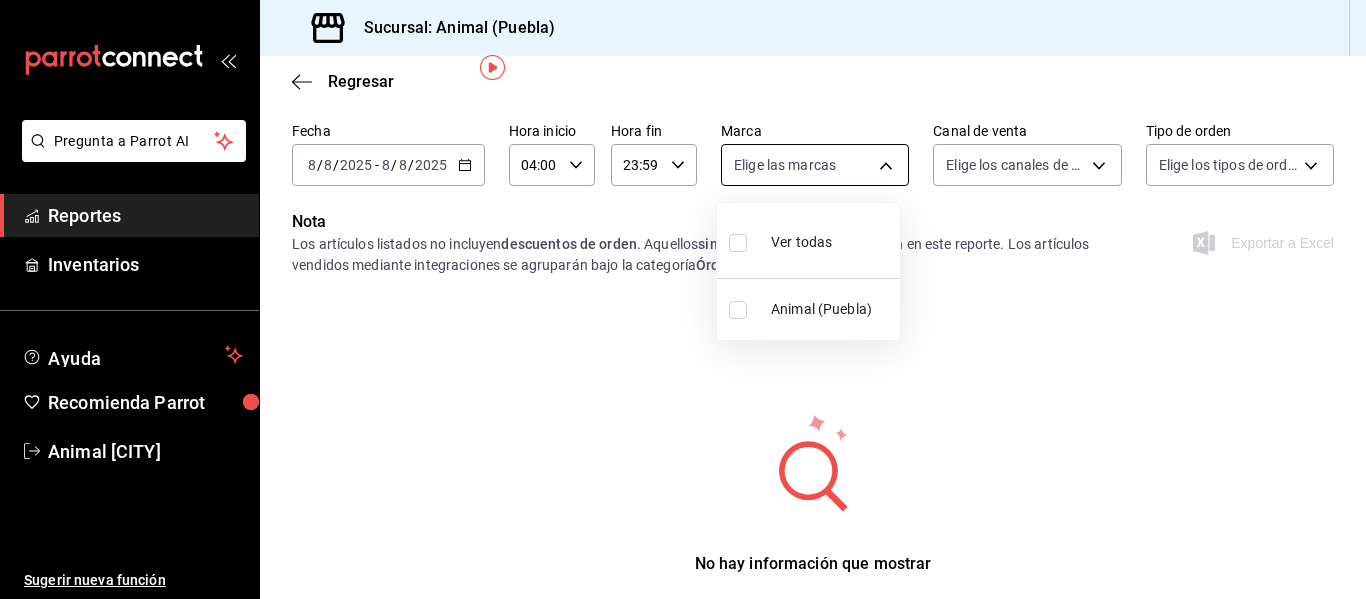 click on "Pregunta a Parrot AI Reportes   Inventarios   Ayuda Recomienda Parrot   Animal [CITY]   Sugerir nueva función   Sucursal: Animal ([CITY]) Regresar Venta por categoría Fecha [DATE] [DATE] - [DATE] [DATE] Hora inicio [TIME] Hora inicio Hora fin [TIME] Hora fin Marca Elige las marcas Canal de venta Elige los canales de venta Tipo de orden Elige los tipos de orden Nota Los artículos listados no incluyen  descuentos de orden . Aquellos  sin categoría  no se considerarán en este reporte. Los artículos vendidos mediante integraciones se agruparán bajo la categoría  Órdenes de integración. Exportar a Excel No hay información que mostrar Pregunta a Parrot AI Reportes   Inventarios   Ayuda Recomienda Parrot   Animal [CITY]   Sugerir nueva función   GANA 1 MES GRATIS EN TU SUSCRIPCIÓN AQUÍ Ver video tutorial Ir a video Ver video tutorial Ir a video Ver video tutorial Ir a video Visitar centro de ayuda ([PHONE])" at bounding box center [683, 299] 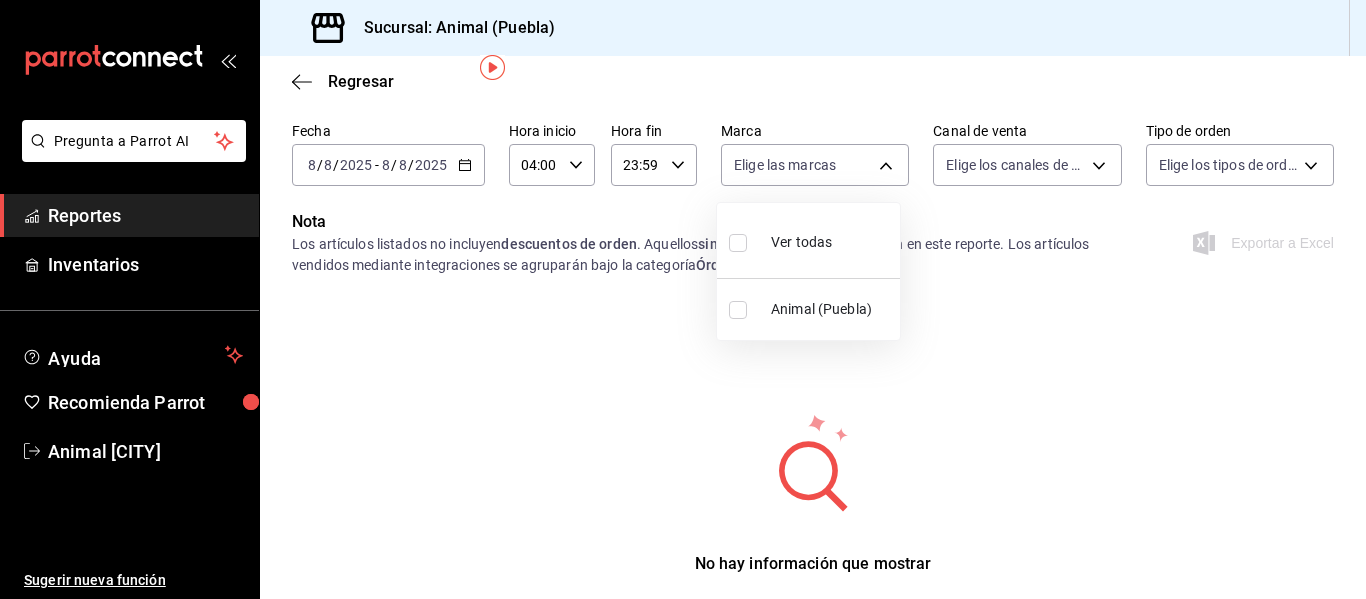 click at bounding box center [742, 242] 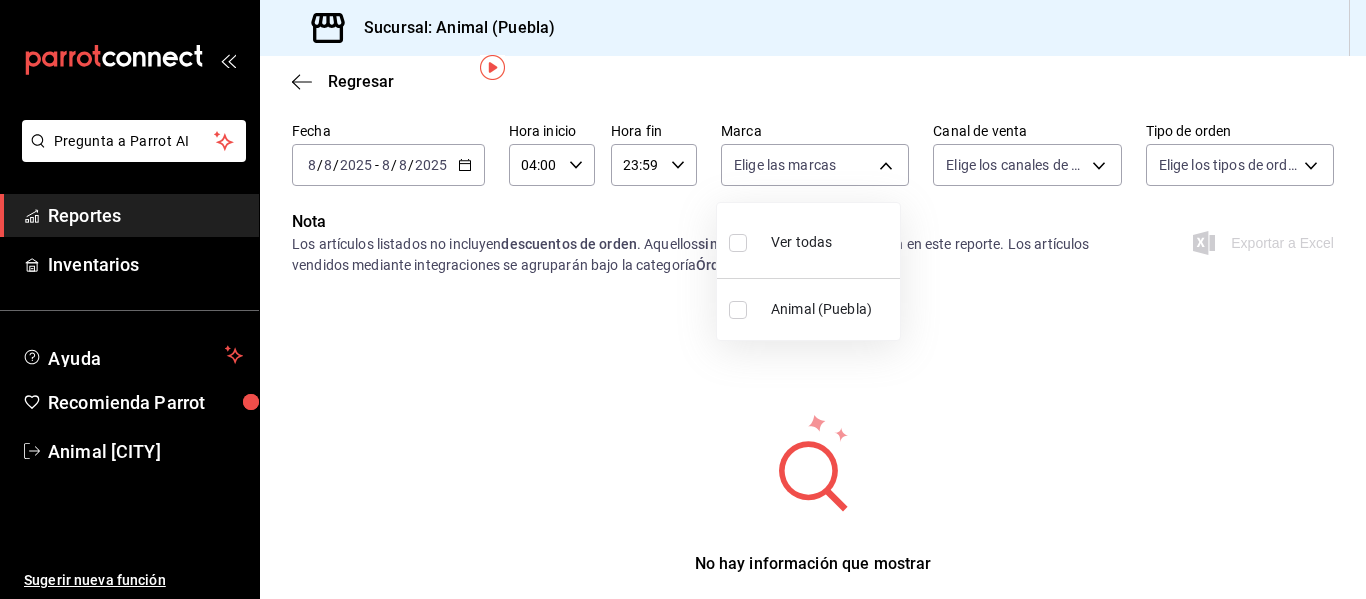 click on "Ver todas" at bounding box center (780, 240) 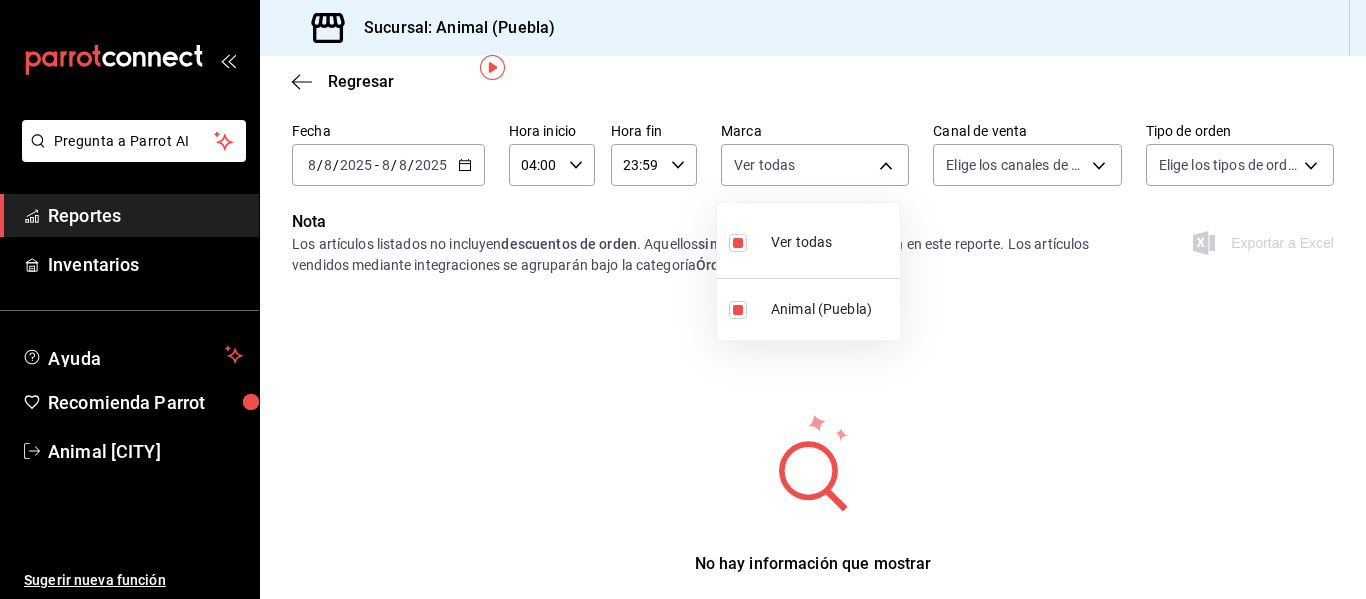 click at bounding box center [683, 299] 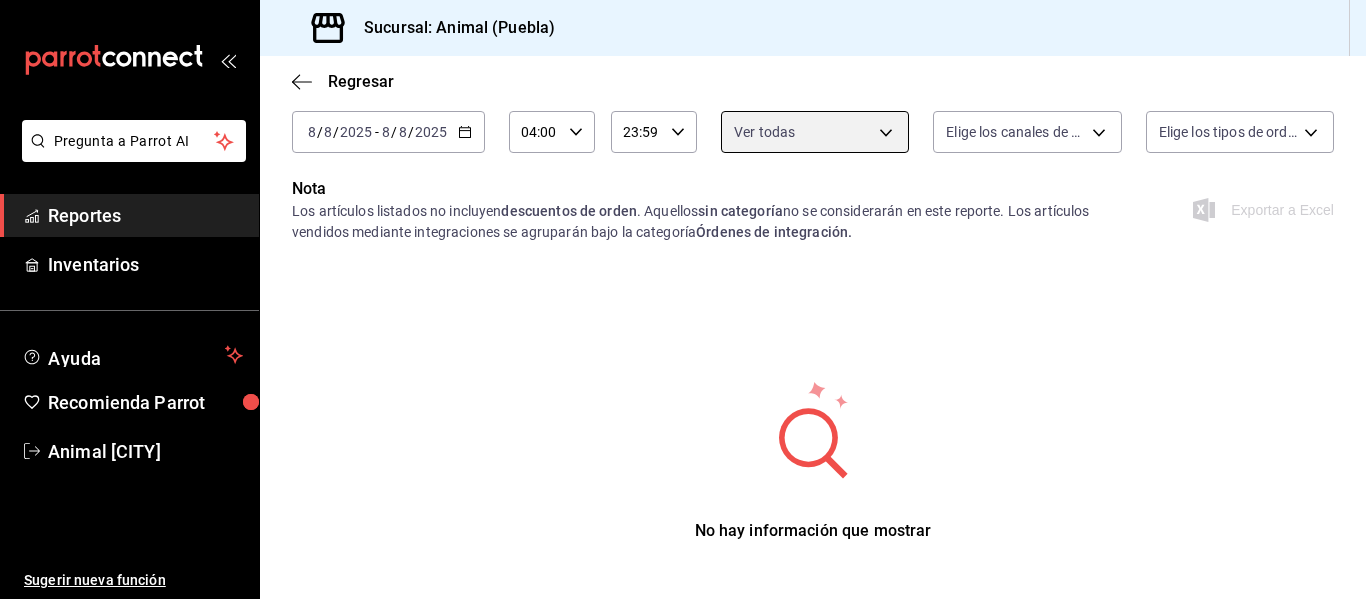 scroll, scrollTop: 120, scrollLeft: 0, axis: vertical 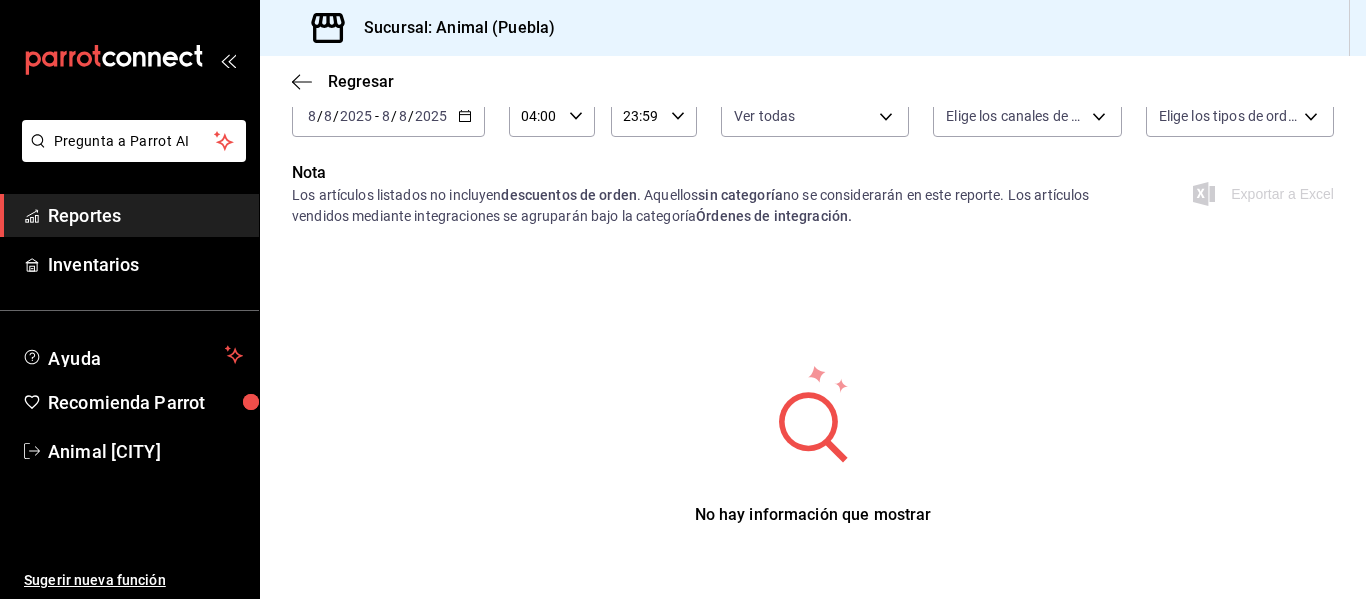 click on "Regresar" at bounding box center [813, 81] 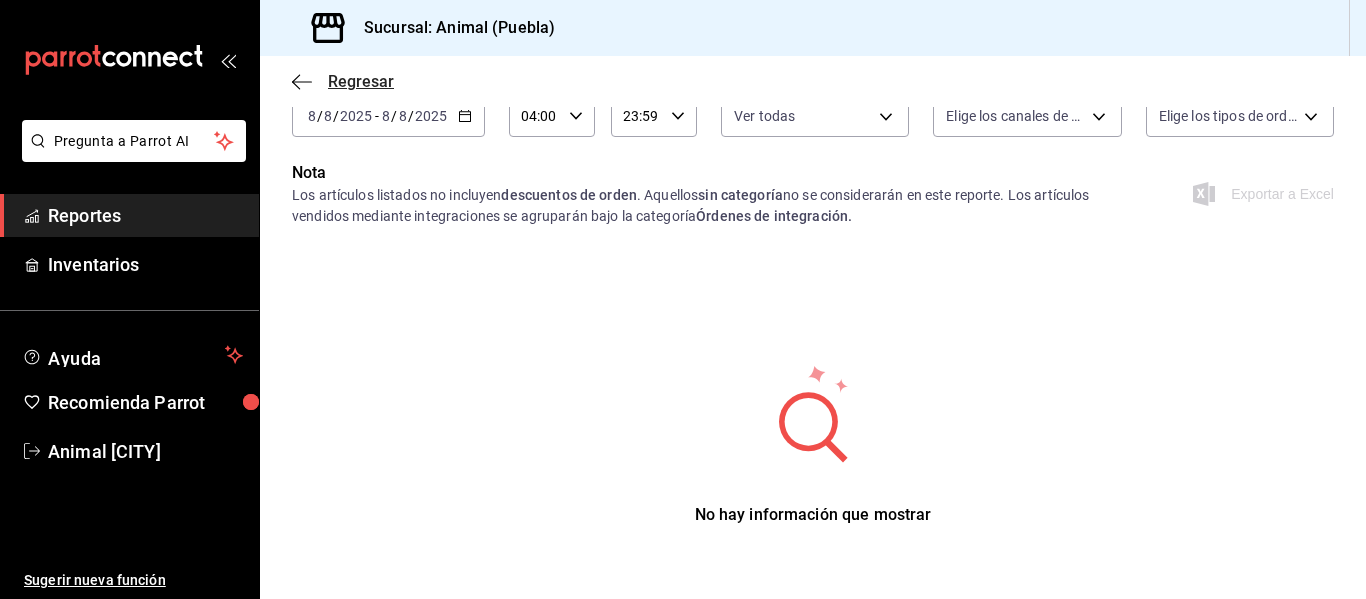 click 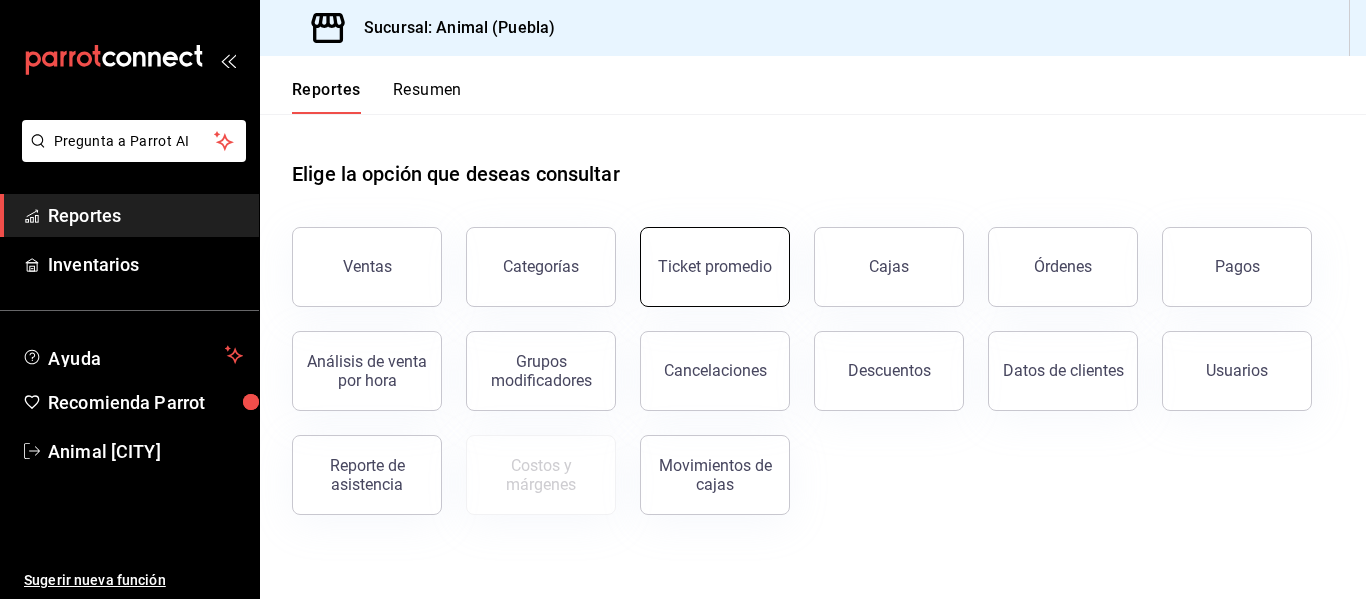 click on "Ticket promedio" at bounding box center [715, 266] 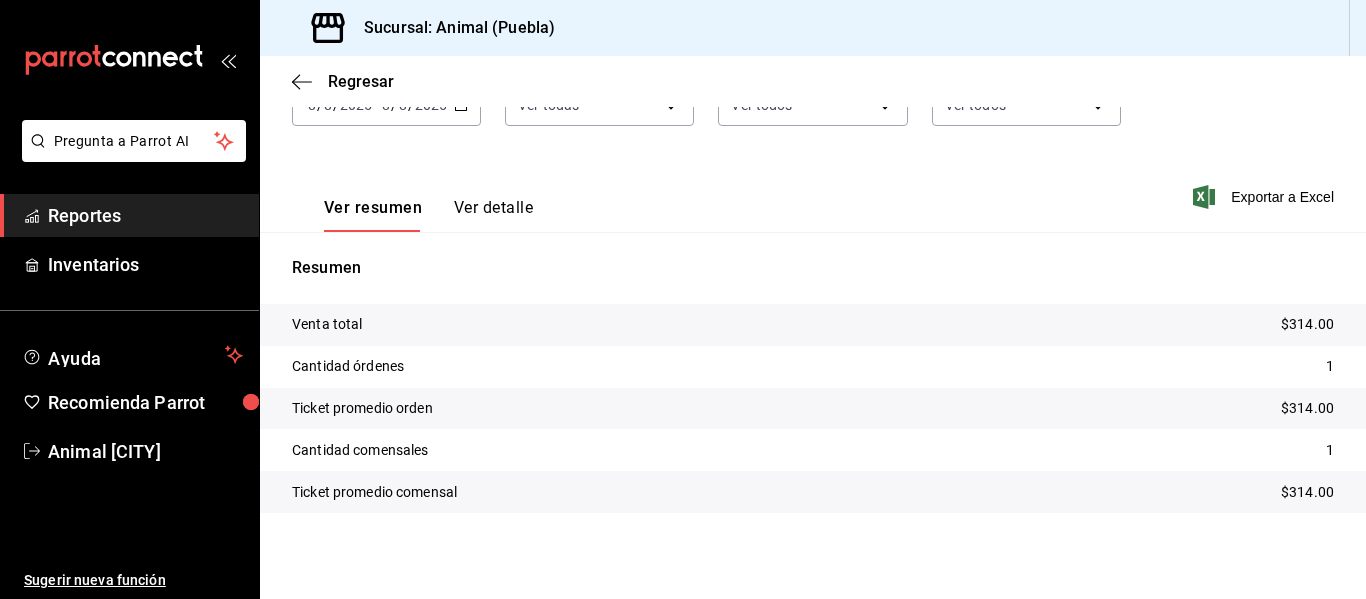 scroll, scrollTop: 125, scrollLeft: 0, axis: vertical 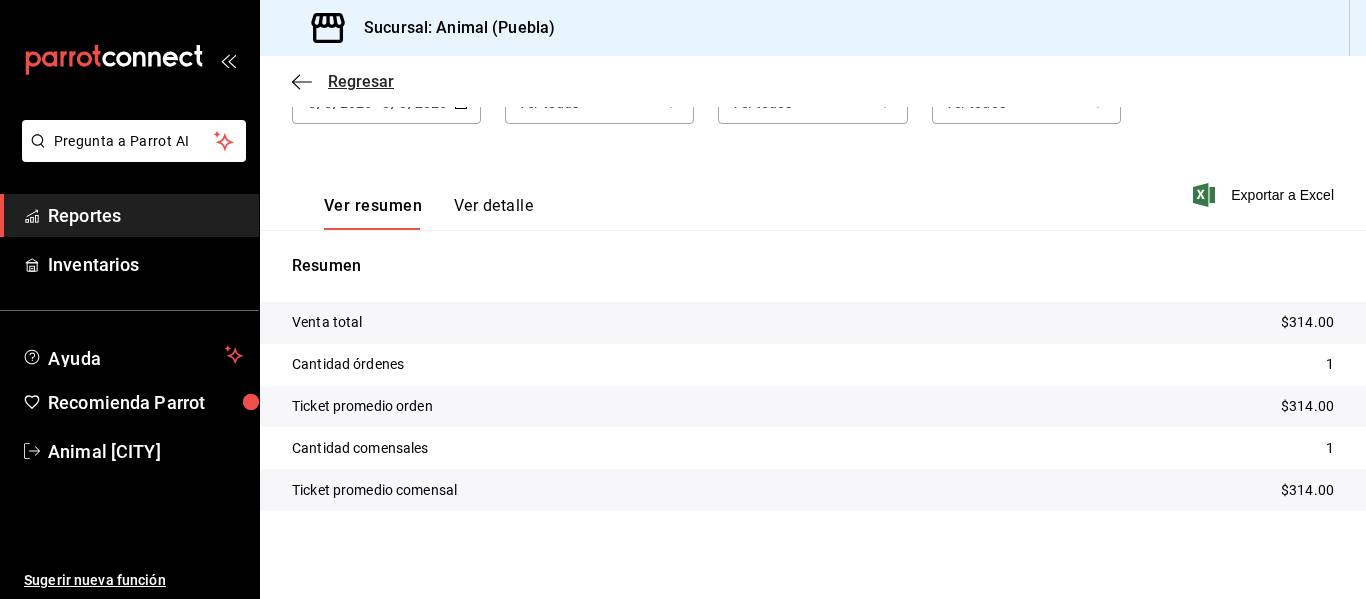click 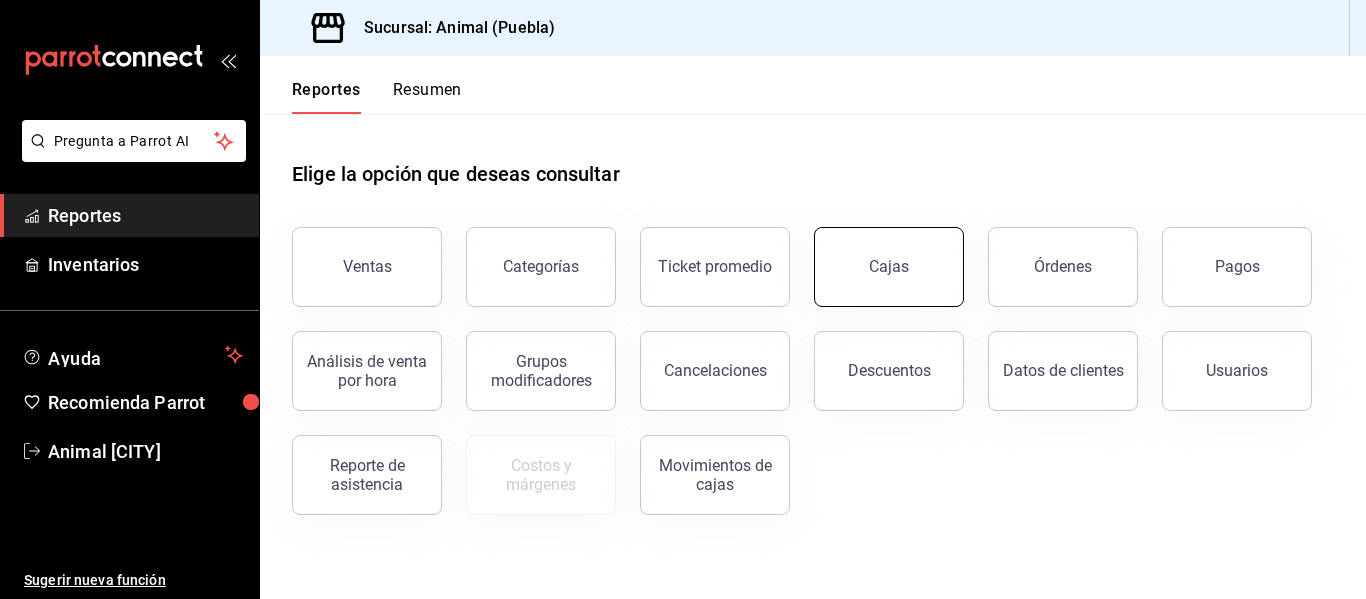 click on "Cajas" at bounding box center (889, 267) 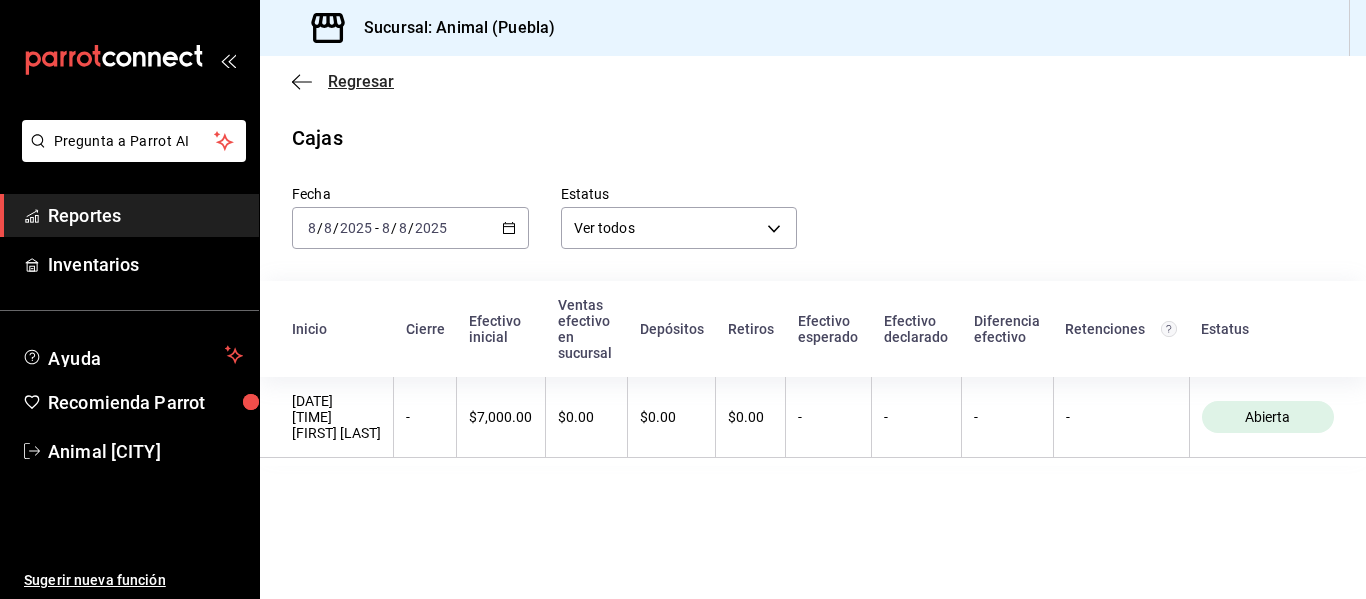 click 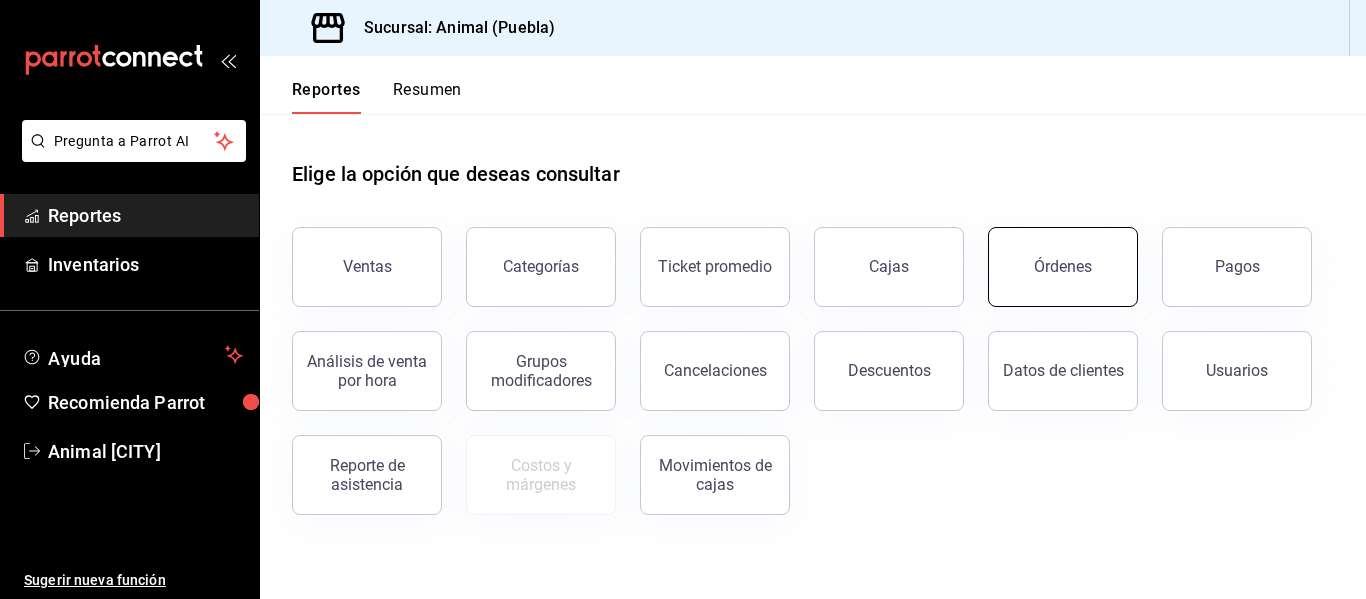 click on "Órdenes" at bounding box center [1063, 267] 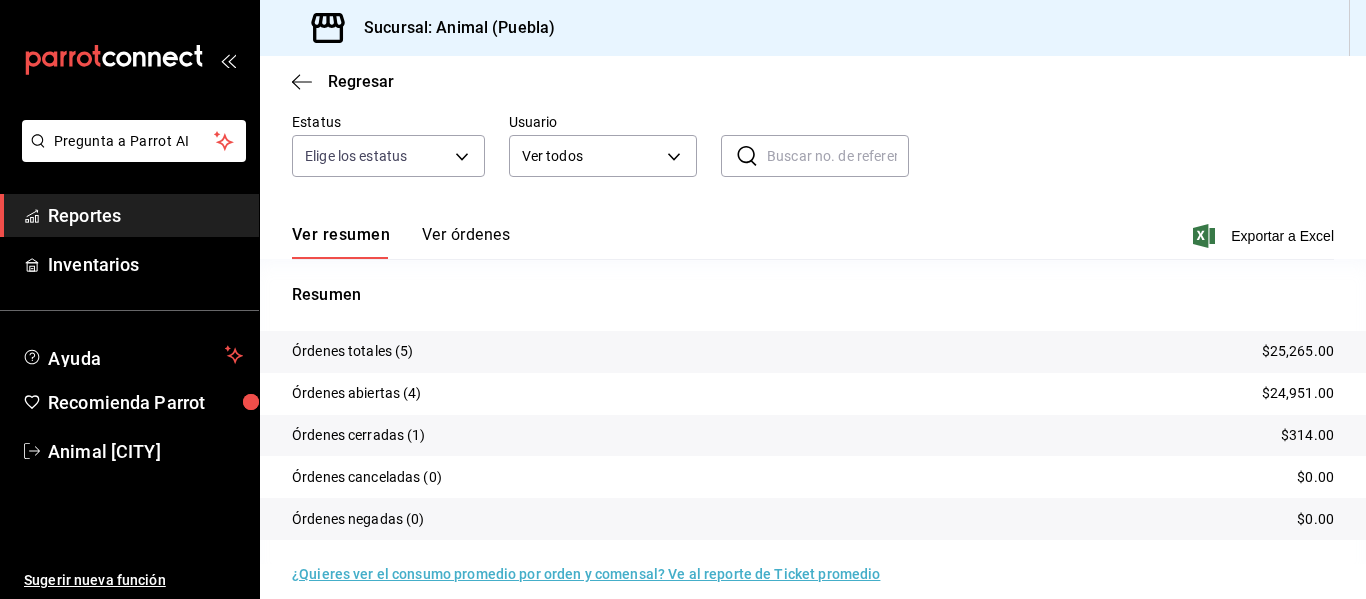 scroll, scrollTop: 186, scrollLeft: 0, axis: vertical 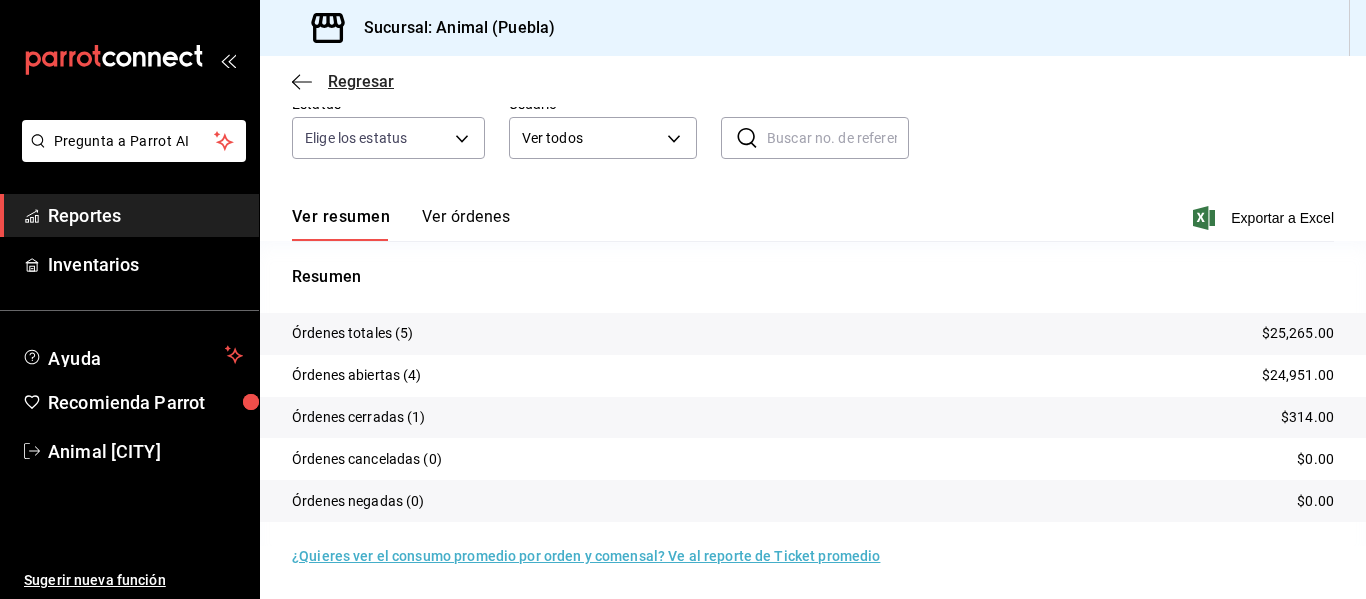 click 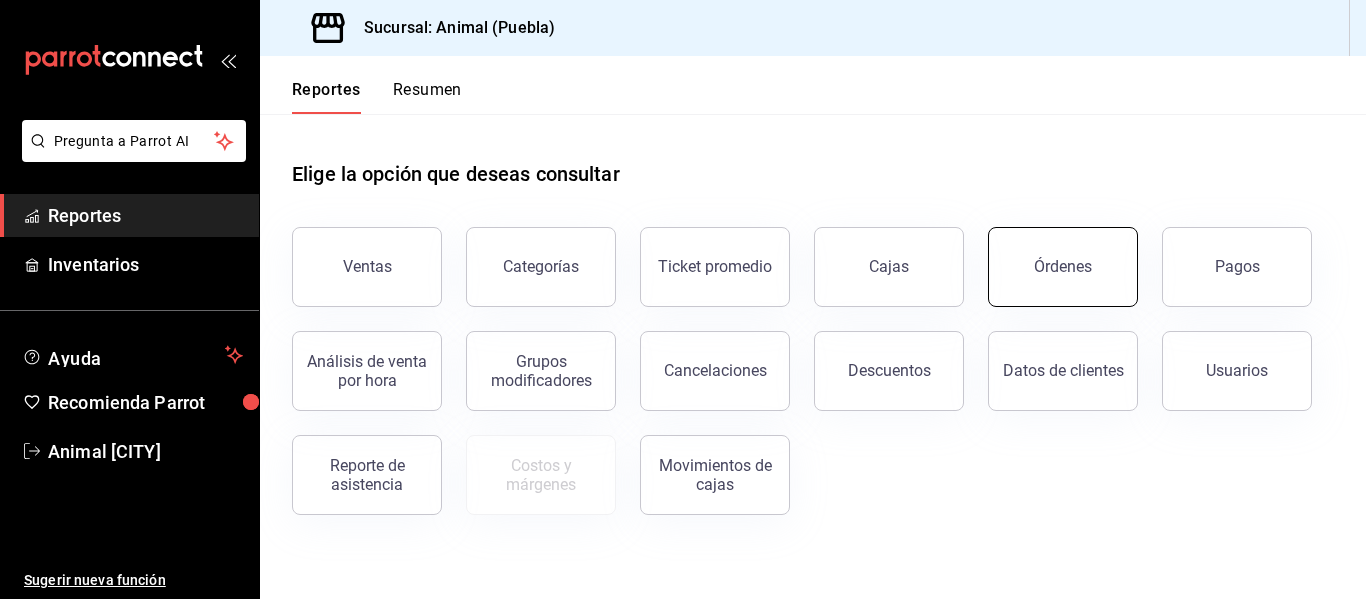 click on "Órdenes" at bounding box center (1063, 267) 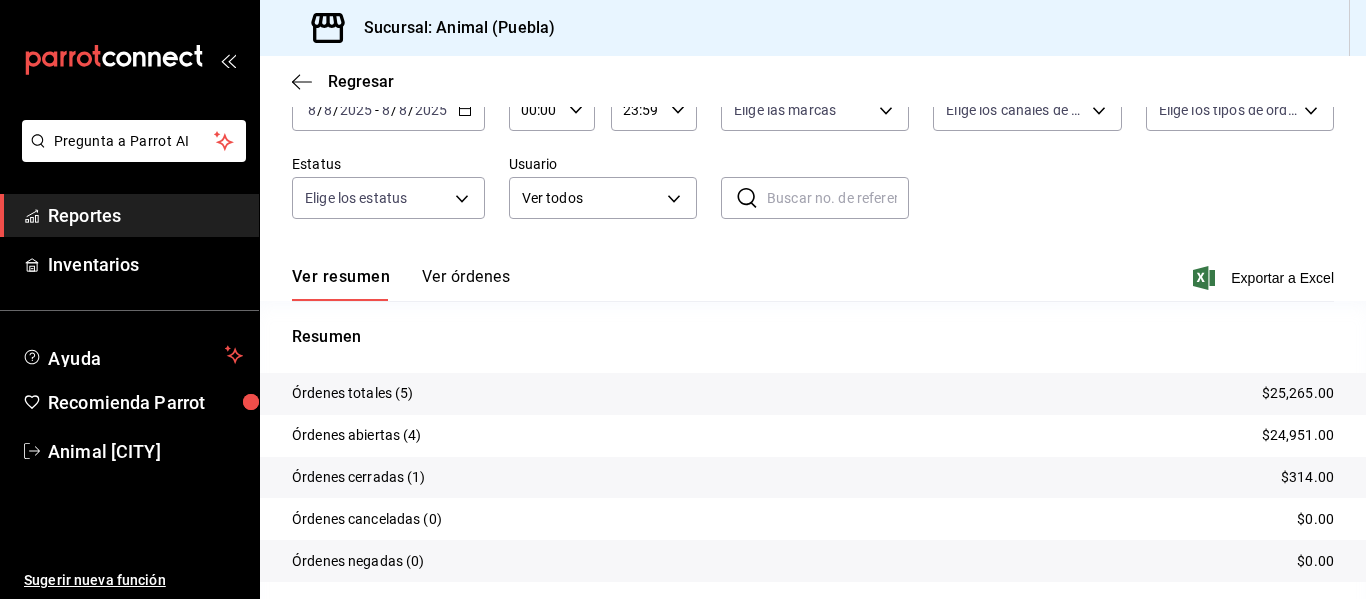 scroll, scrollTop: 186, scrollLeft: 0, axis: vertical 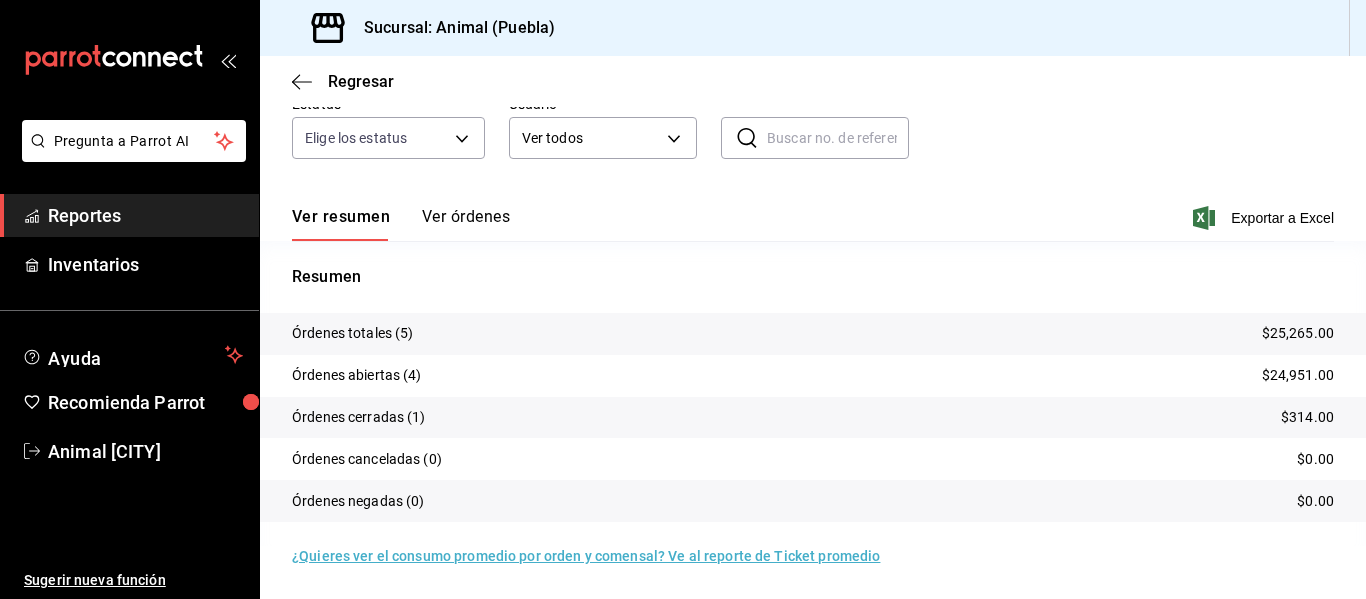 click on "Órdenes cerradas (1) $[PRICE]" at bounding box center [813, 418] 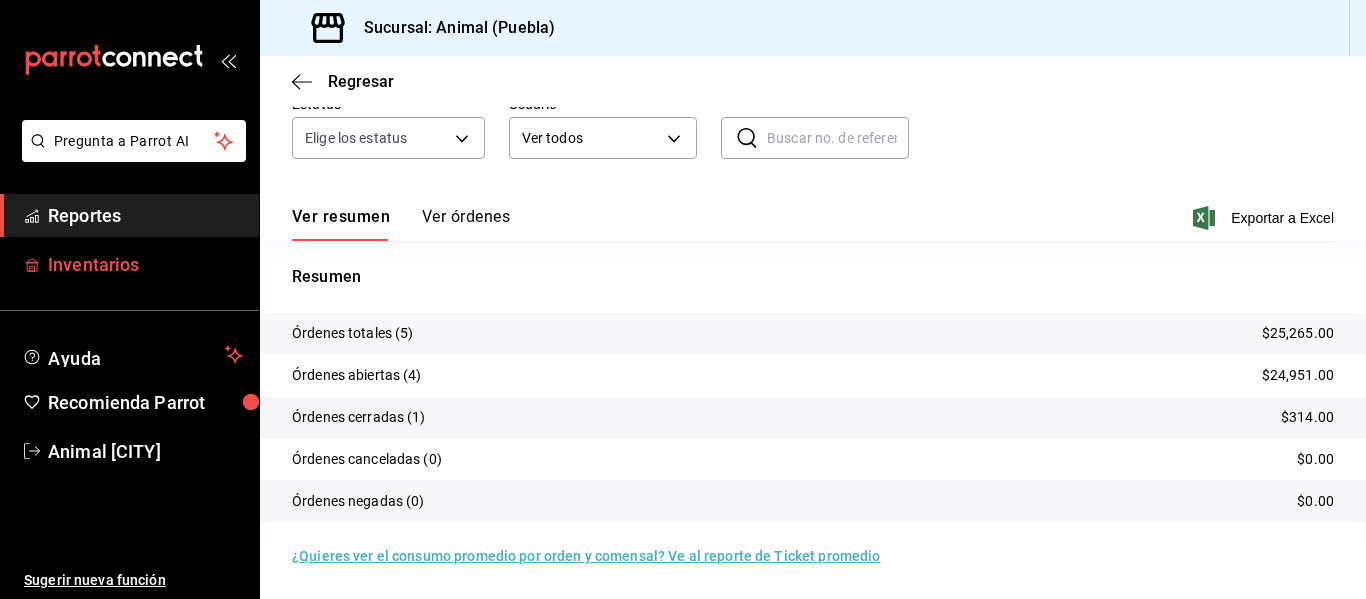 click on "Inventarios" at bounding box center (145, 264) 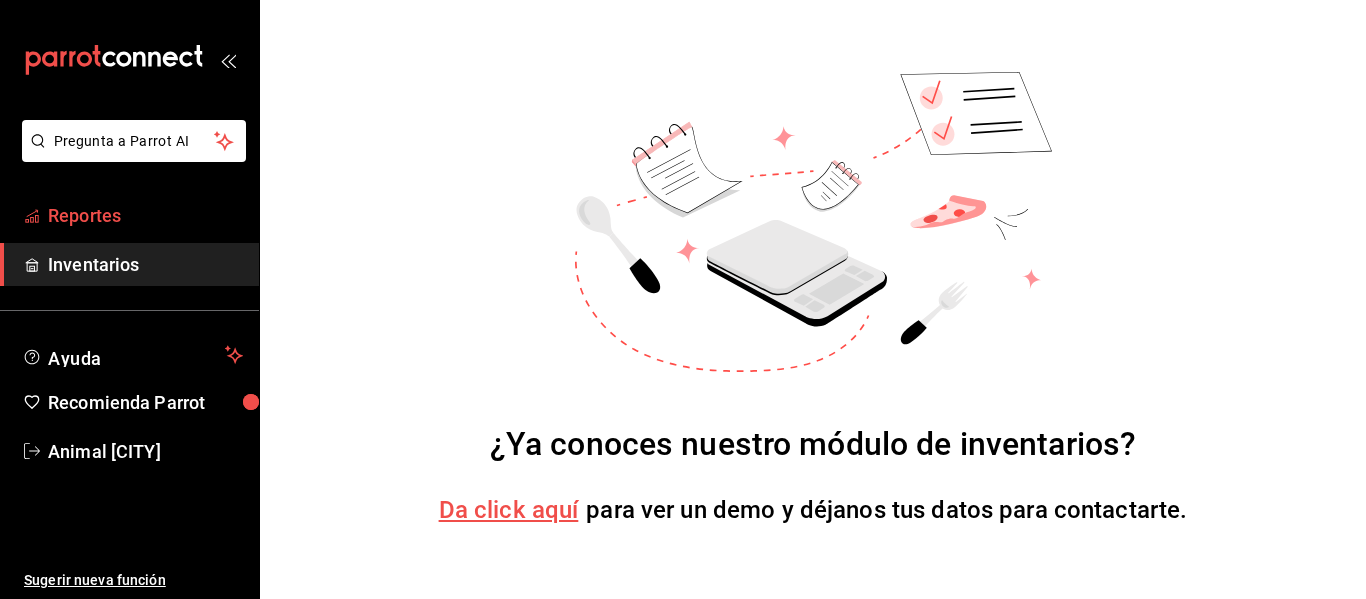 click on "Reportes" at bounding box center [145, 215] 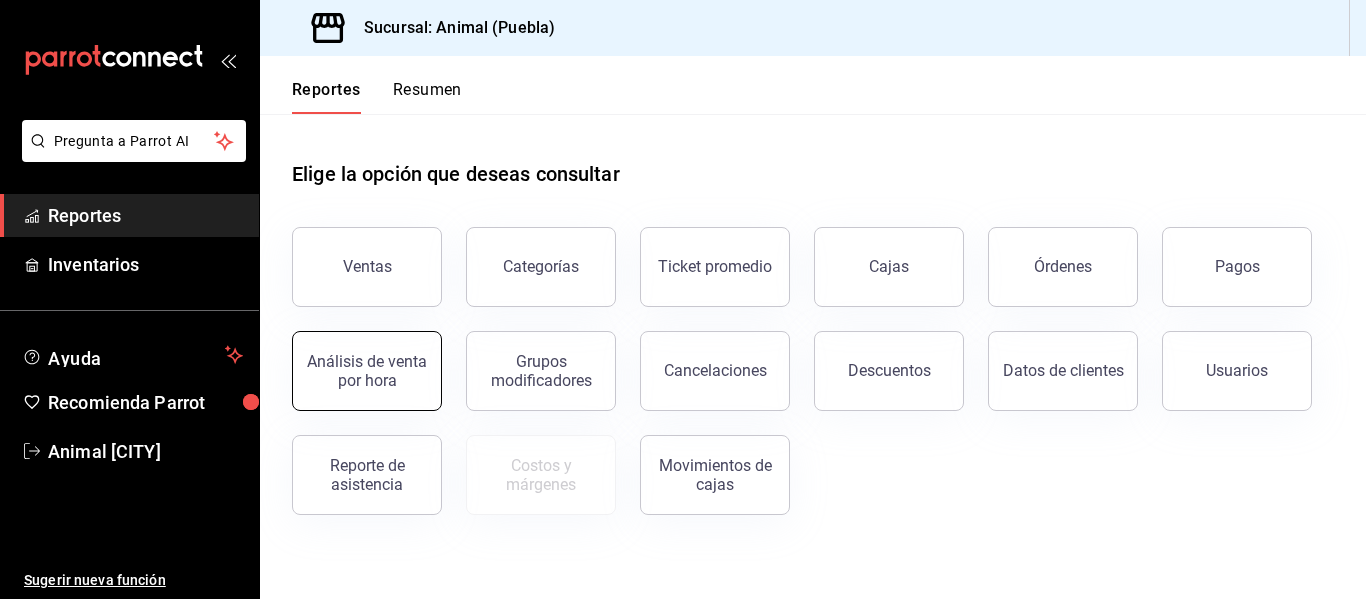click on "Análisis de venta por hora" at bounding box center [367, 371] 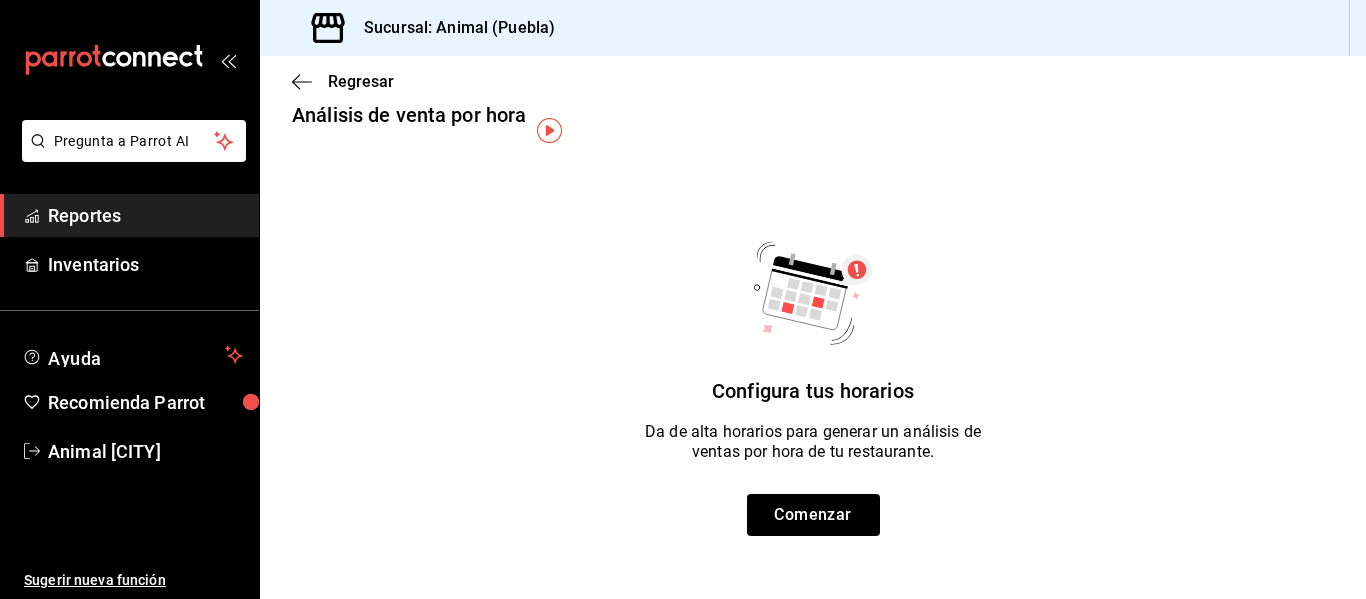 scroll, scrollTop: 0, scrollLeft: 0, axis: both 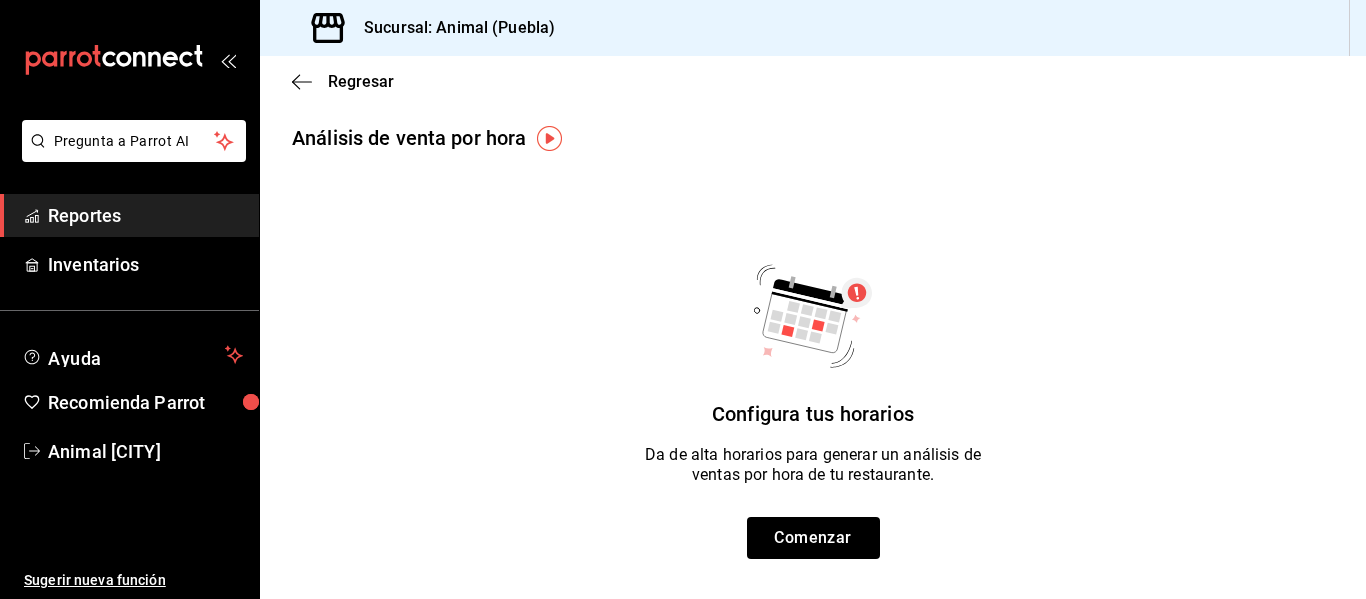 click on "Reportes" at bounding box center (145, 215) 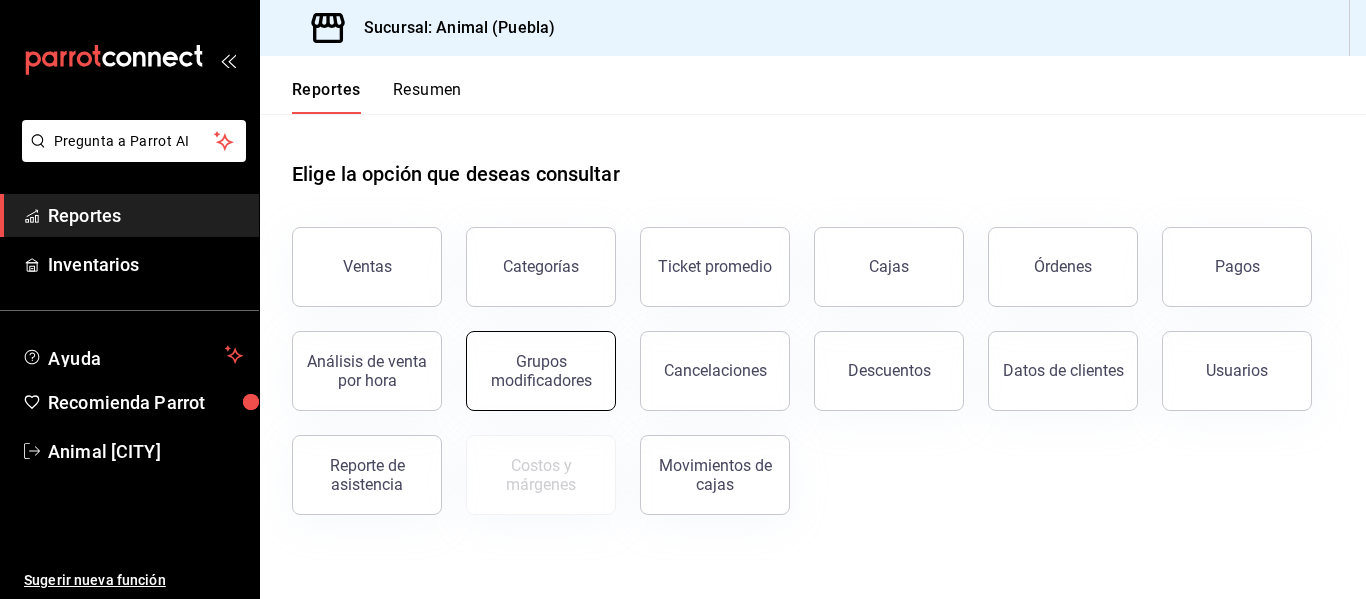 click on "Grupos modificadores" at bounding box center [541, 371] 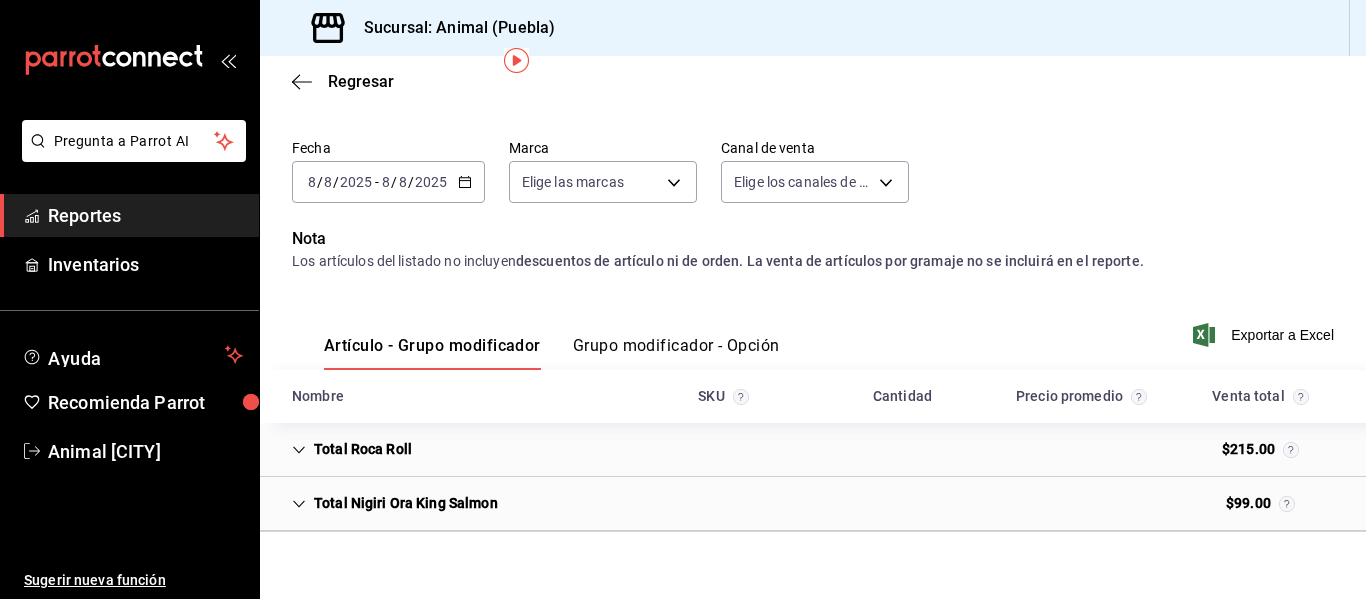 scroll, scrollTop: 83, scrollLeft: 0, axis: vertical 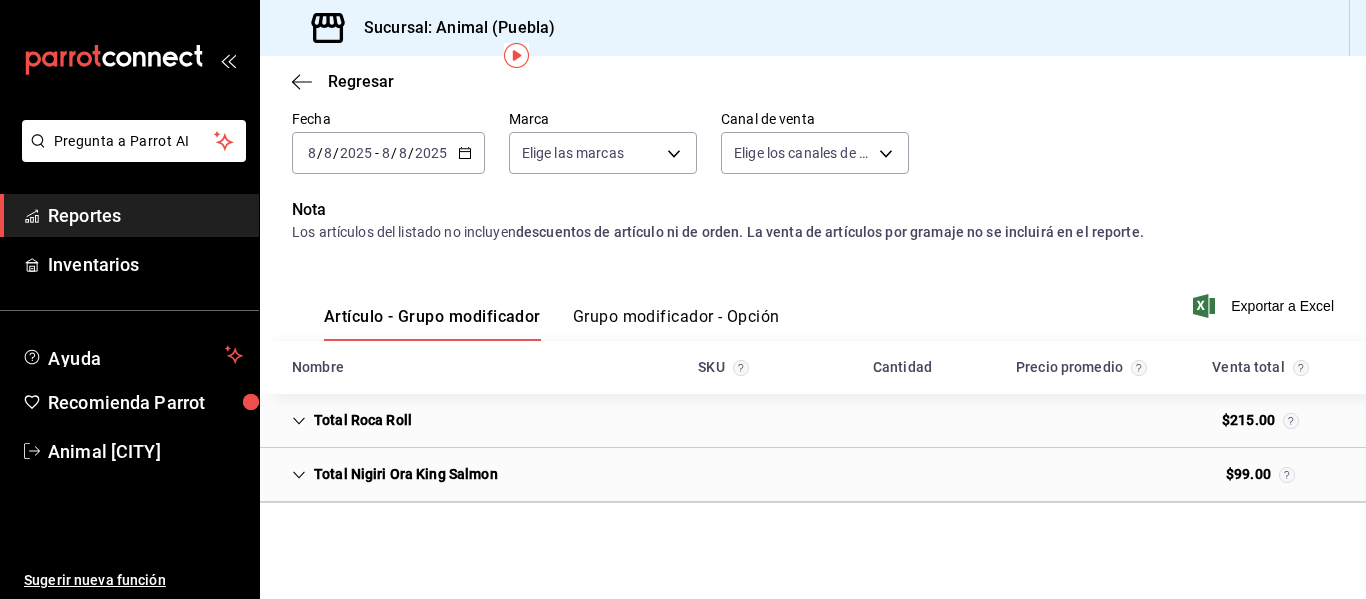 click on "Reportes" at bounding box center (145, 215) 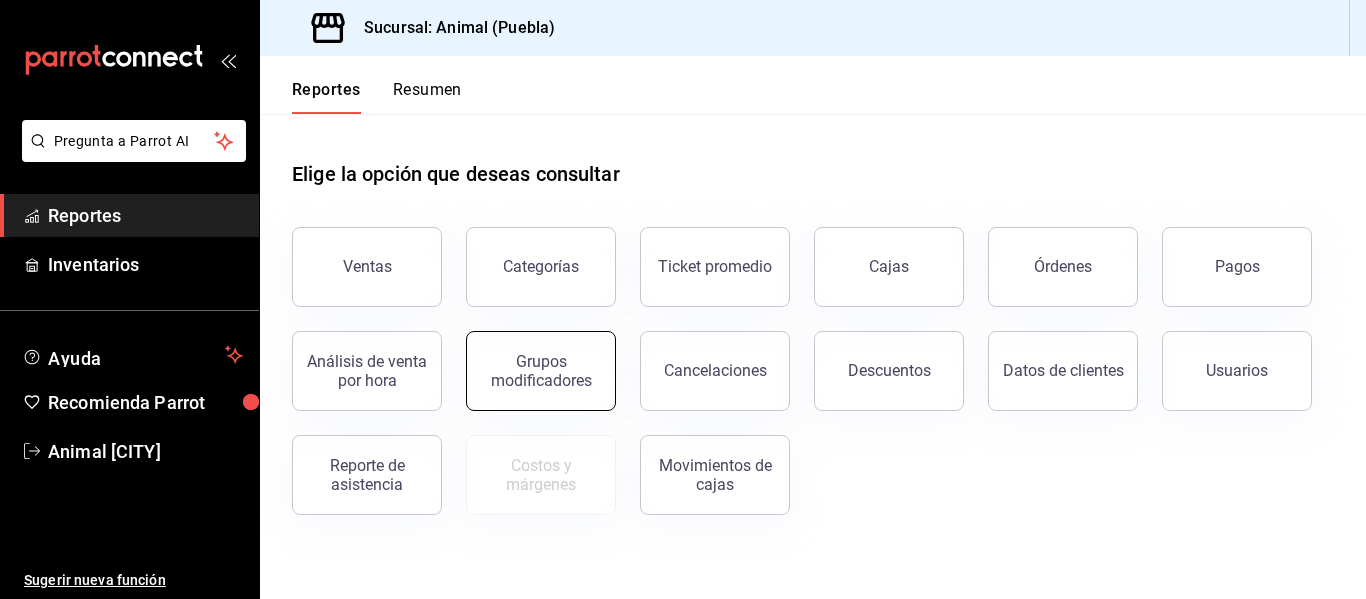 click on "Grupos modificadores" at bounding box center [541, 371] 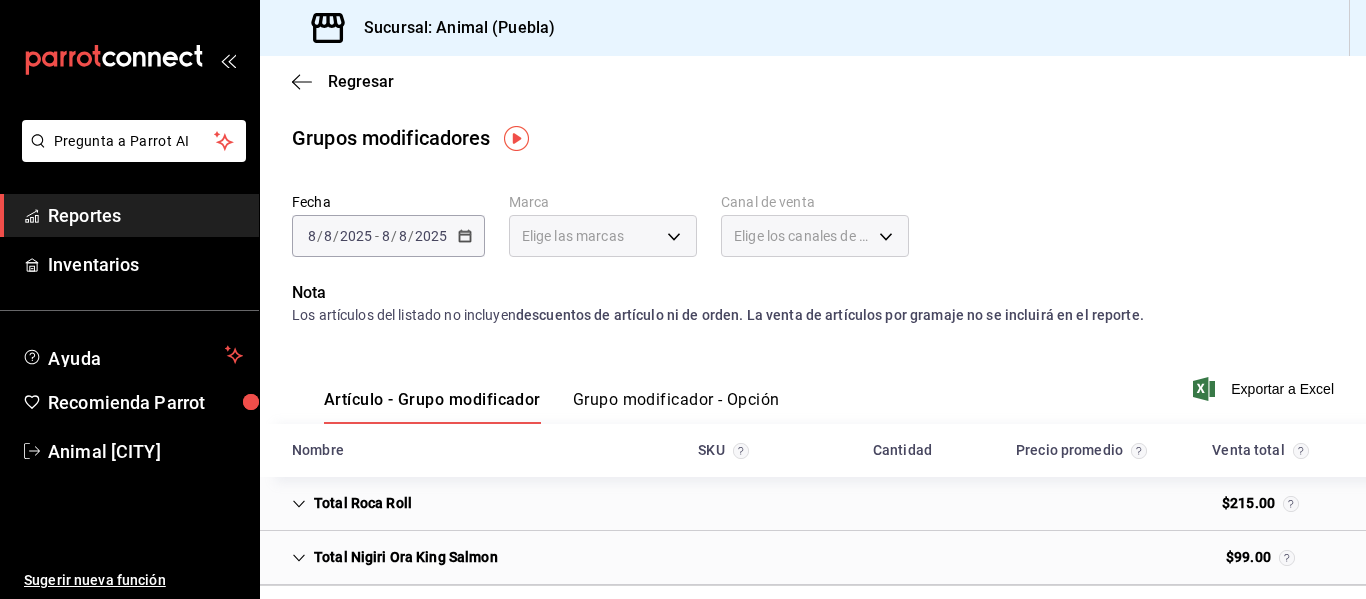 click on "Reportes" at bounding box center [145, 215] 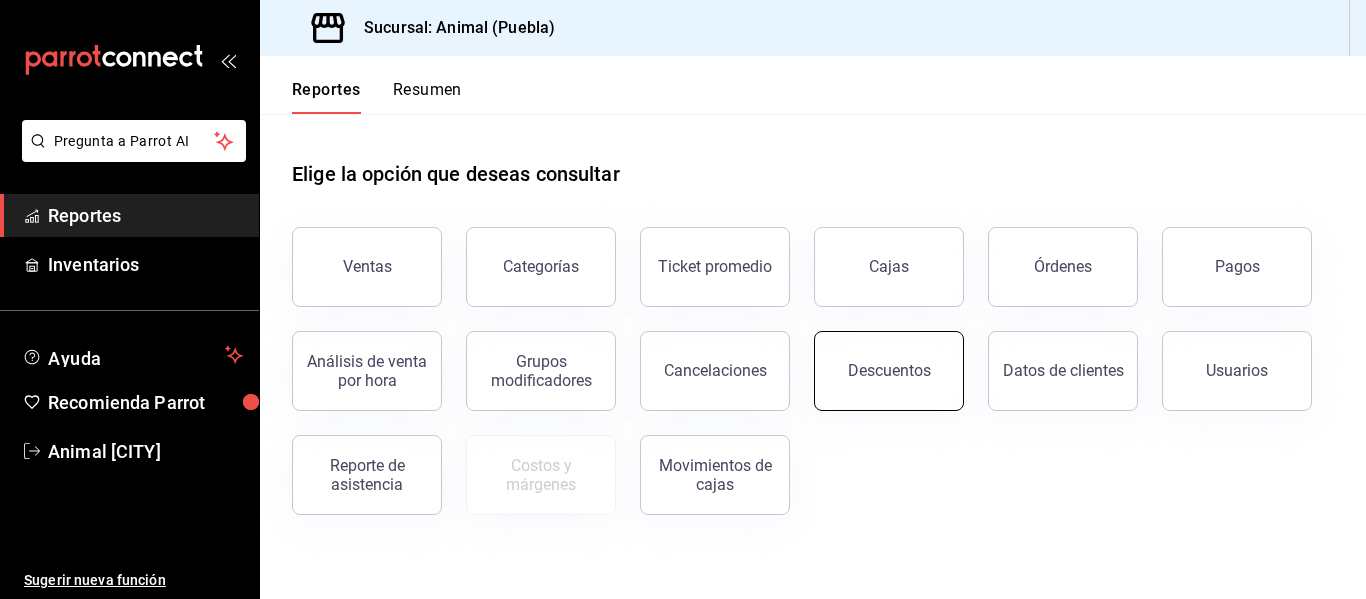 click on "Descuentos" at bounding box center (889, 370) 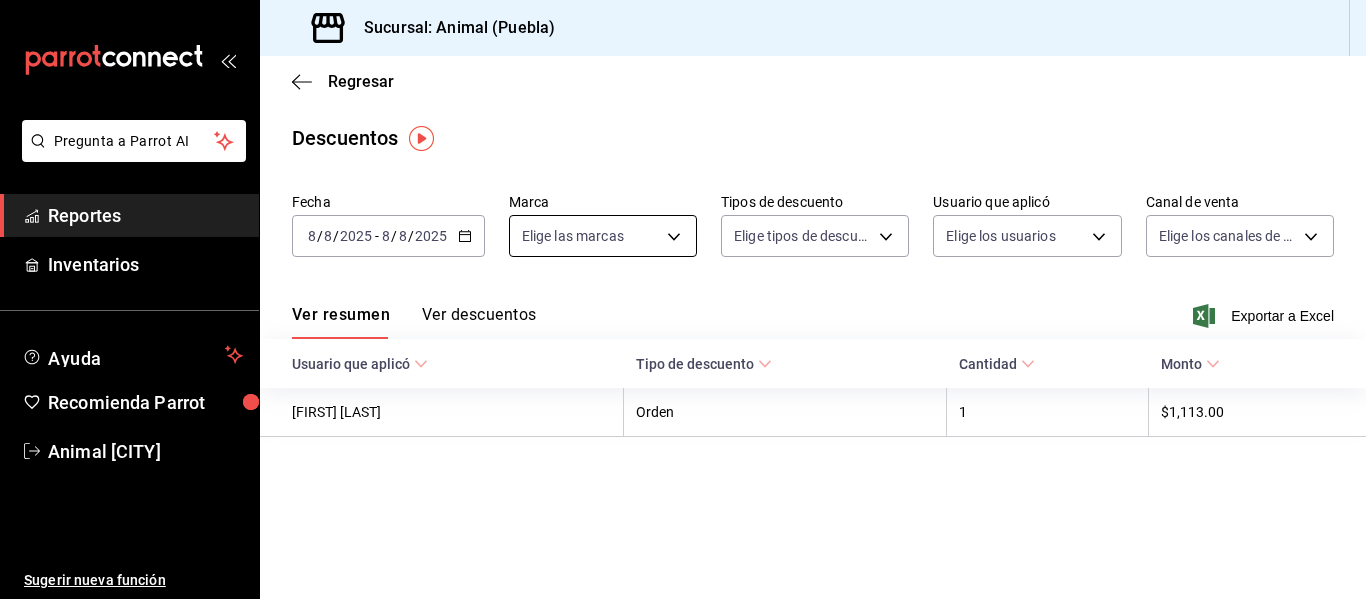 click on "Pregunta a Parrot AI Reportes   Inventarios   Ayuda Recomienda Parrot   Animal [CITY]   Sugerir nueva función   Sucursal: Animal ([CITY]) Regresar Descuentos Fecha [DATE] [DATE] - [DATE] [DATE] Marca Elige las marcas Tipos de descuento Elige tipos de descuento Usuario que aplicó Elige los usuarios Canal de venta Elige los canales de venta Ver resumen Ver descuentos Exportar a Excel Usuario que aplicó Tipo de descuento Cantidad Monto [FIRST] [LAST] Orden 1 $[PRICE] GANA 1 MES GRATIS EN TU SUSCRIPCIÓN AQUÍ ¿Recuerdas cómo empezó tu restaurante?
Hoy puedes ayudar a un colega a tener el mismo cambio que tú viviste.
Recomienda Parrot directamente desde tu Portal Administrador.
Es fácil y rápido.
🎁 Por cada restaurante que se una, ganas 1 mes gratis. Ver video tutorial Ir a video Ver video tutorial Ir a video Ver video tutorial Ir a video Ver video tutorial Ir a video Ver video tutorial Ir a video Ver video tutorial Ir a video Ver video tutorial Ir a video Ver video tutorial Ir a video" at bounding box center [683, 299] 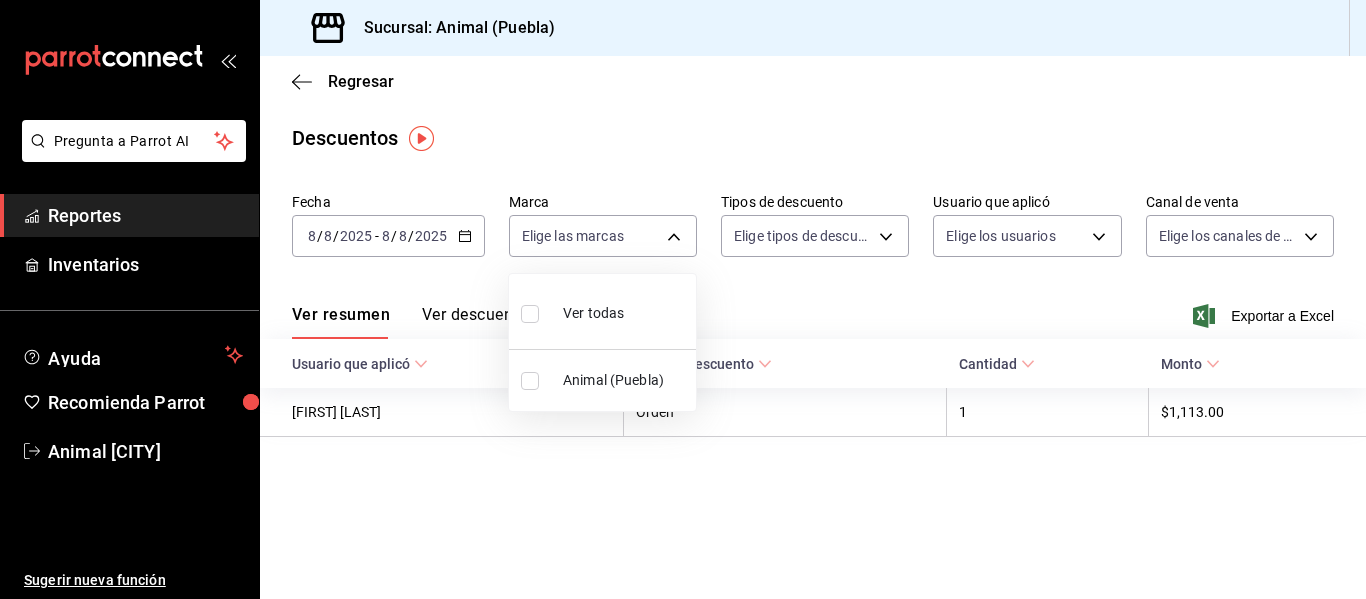 click at bounding box center (683, 299) 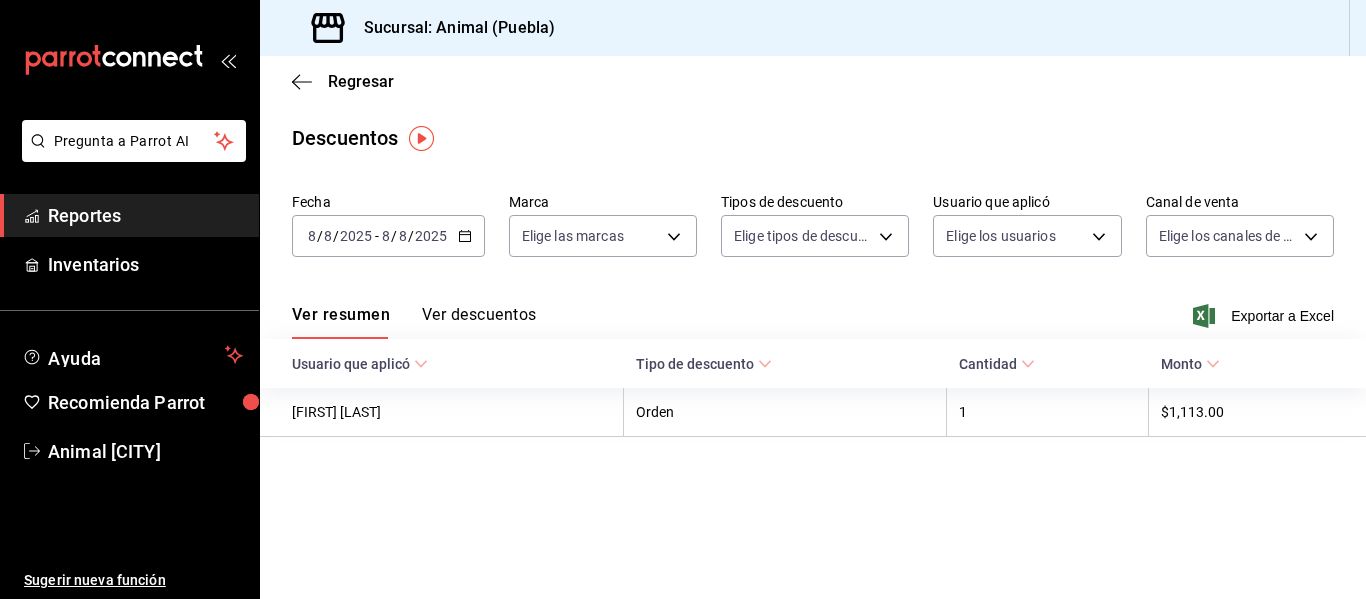 click on "2025-08-08 8 / 8 / 2025 - 2025-08-08 8 / 8 / 2025" at bounding box center [388, 236] 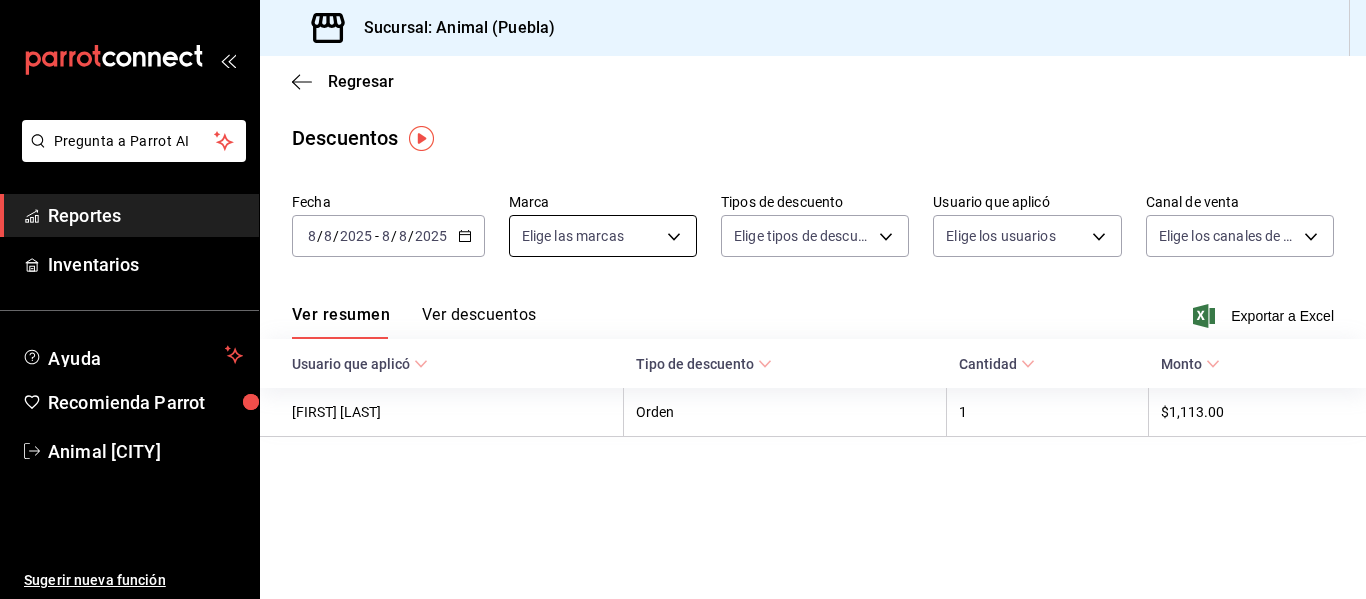 click on "Pregunta a Parrot AI Reportes   Inventarios   Ayuda Recomienda Parrot   Animal [CITY]   Sugerir nueva función   Sucursal: Animal ([CITY]) Regresar Descuentos Fecha [DATE] [DATE] - [DATE] [DATE] Marca Elige las marcas Tipos de descuento Elige tipos de descuento Usuario que aplicó Elige los usuarios Canal de venta Elige los canales de venta Ver resumen Ver descuentos Exportar a Excel Usuario que aplicó Tipo de descuento Cantidad Monto [FIRST] [LAST] Orden 1 $[PRICE] GANA 1 MES GRATIS EN TU SUSCRIPCIÓN AQUÍ ¿Recuerdas cómo empezó tu restaurante?
Hoy puedes ayudar a un colega a tener el mismo cambio que tú viviste.
Recomienda Parrot directamente desde tu Portal Administrador.
Es fácil y rápido.
🎁 Por cada restaurante que se una, ganas 1 mes gratis. Ver video tutorial Ir a video Ver video tutorial Ir a video Ver video tutorial Ir a video Ver video tutorial Ir a video Ver video tutorial Ir a video Ver video tutorial Ir a video Ver video tutorial Ir a video Ver video tutorial Ir a video" at bounding box center [683, 299] 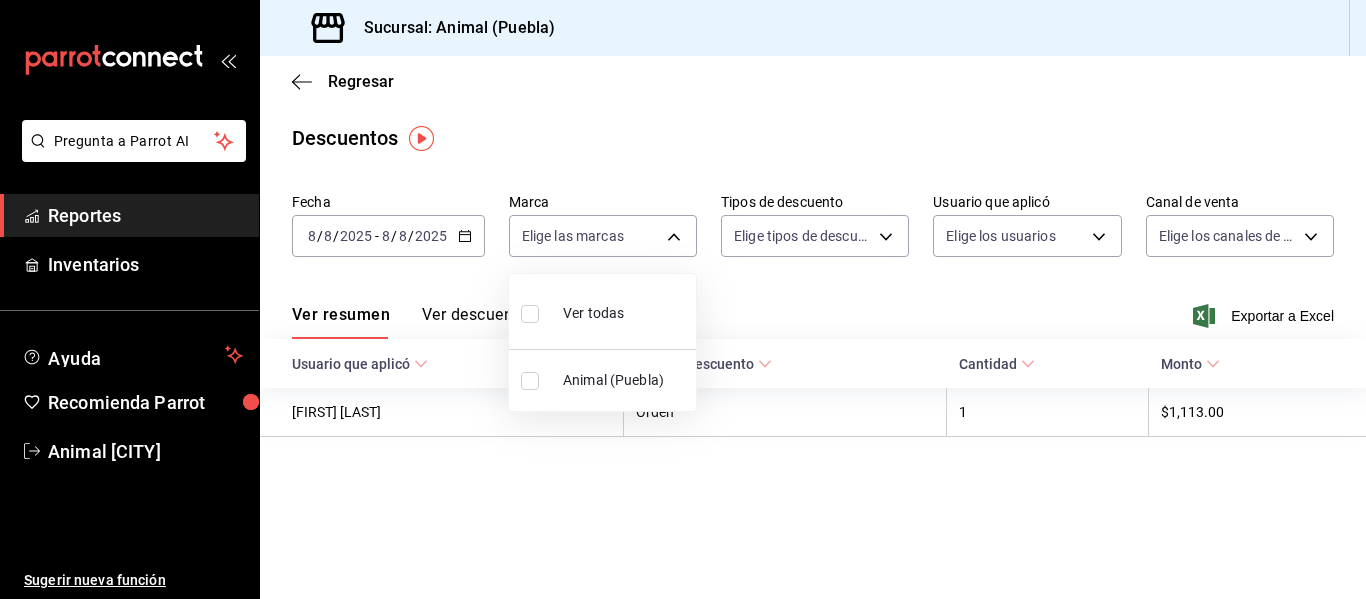 click at bounding box center (683, 299) 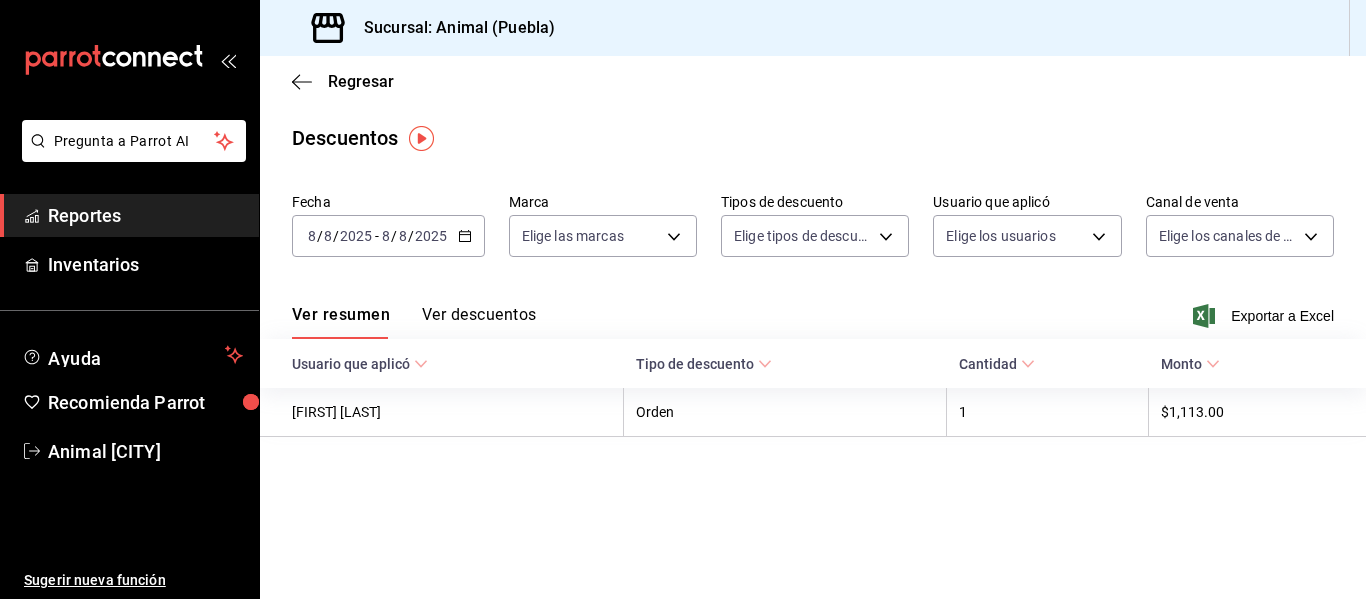 click on "Ver descuentos" at bounding box center [479, 322] 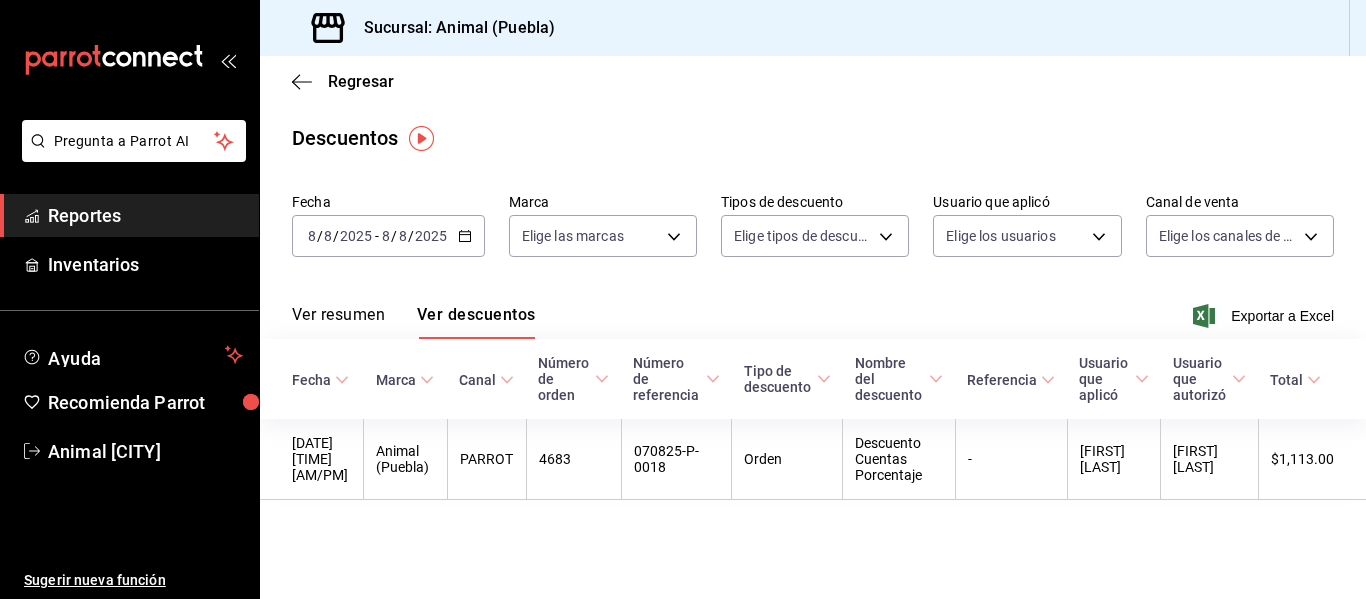 click 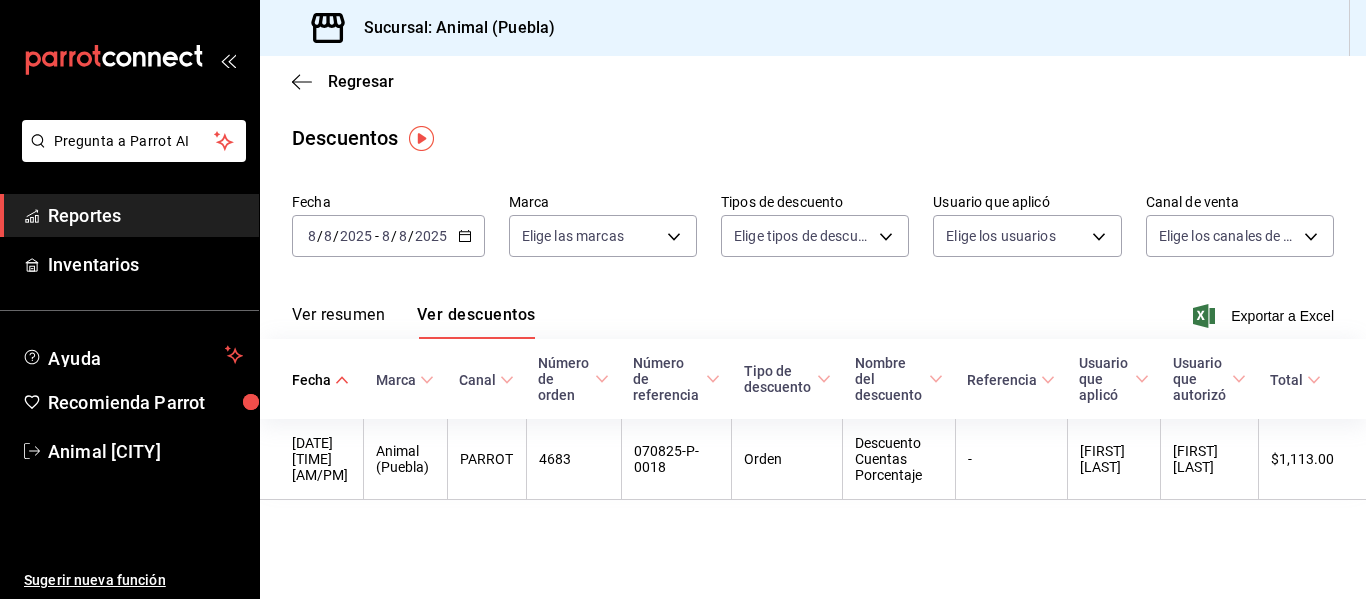 click 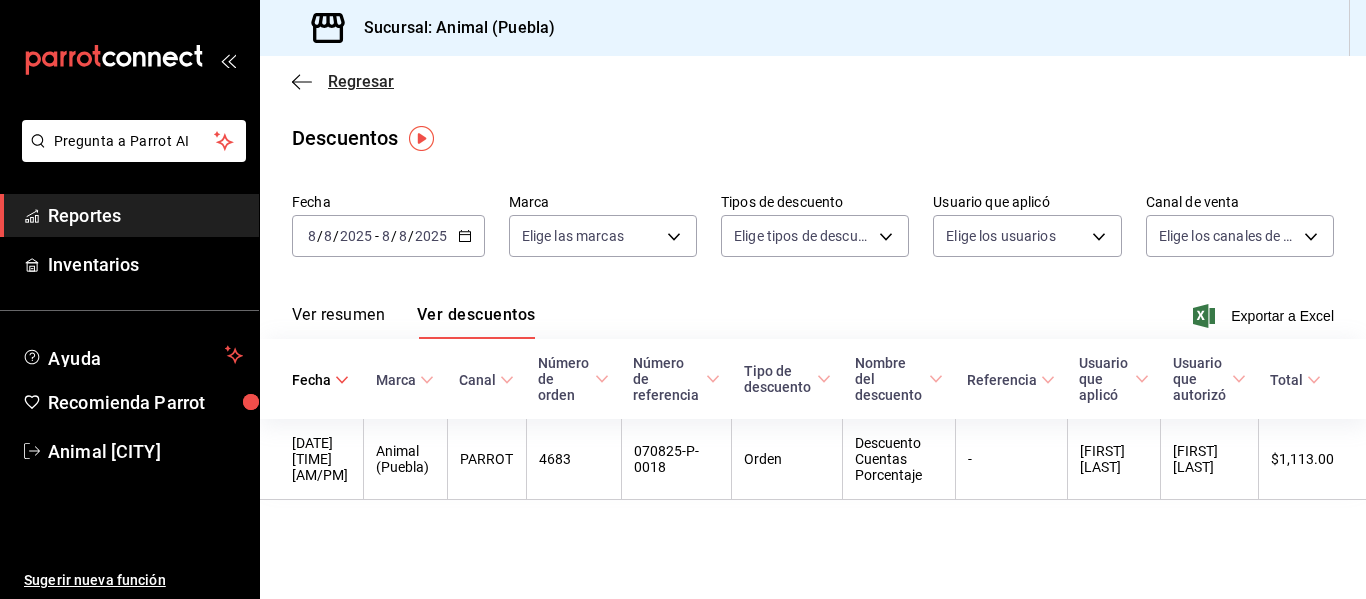 click 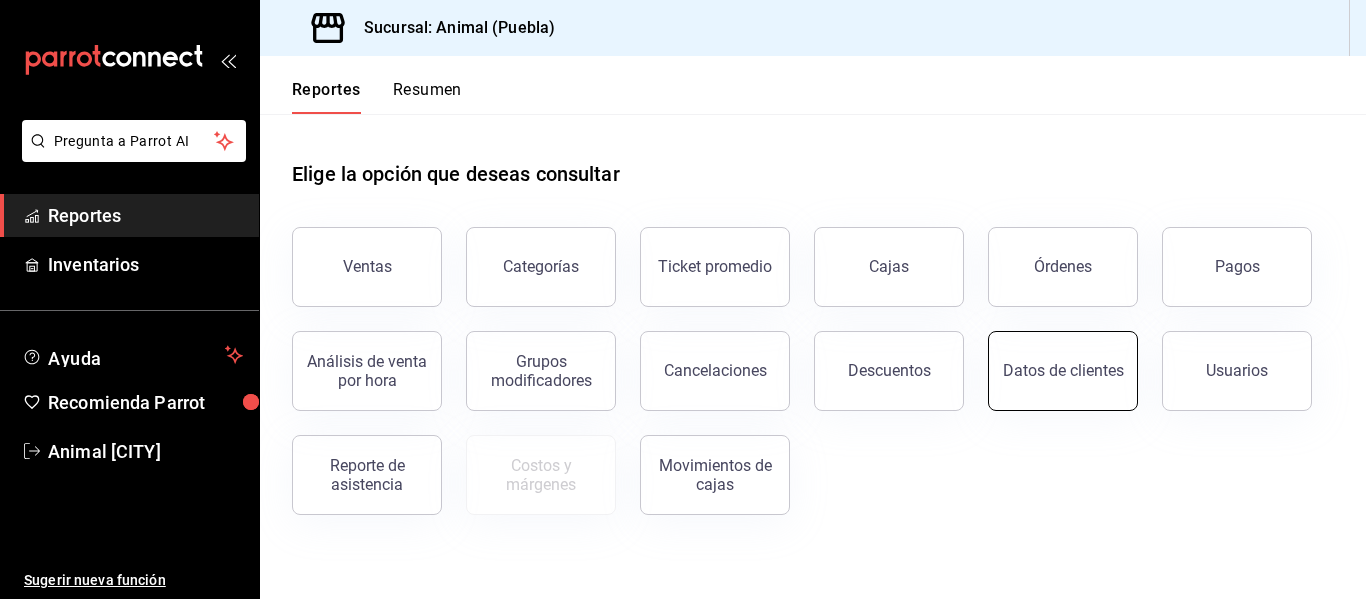 click on "Datos de clientes" at bounding box center (1063, 371) 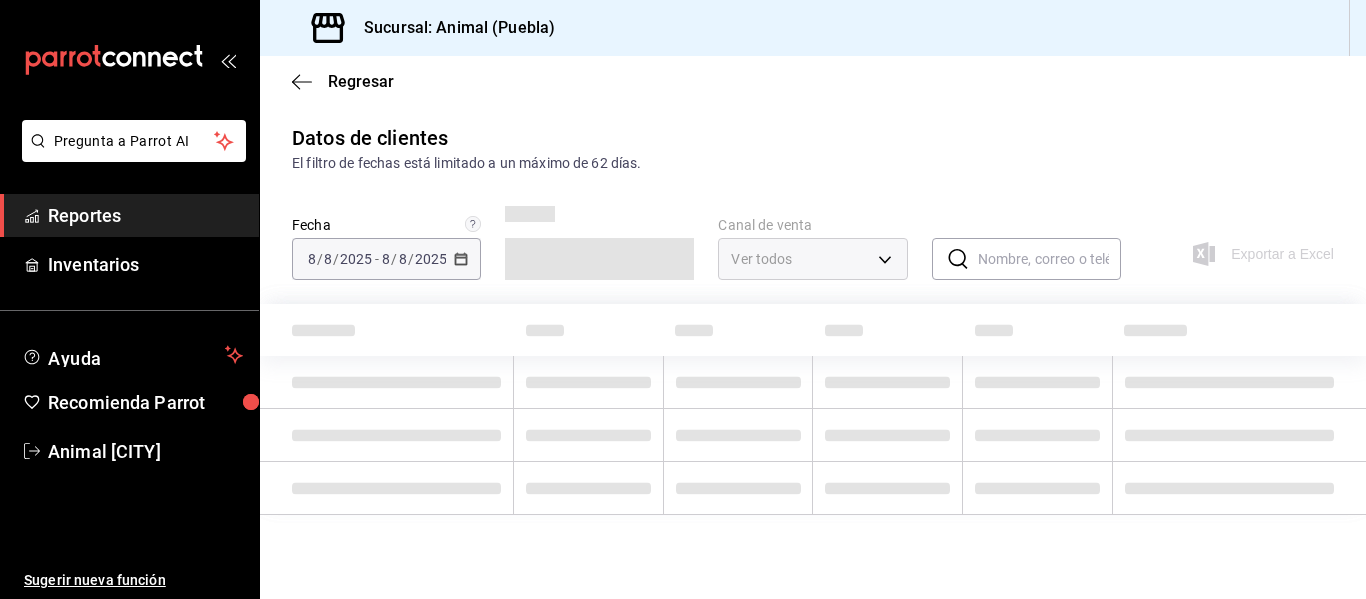 type on "PARROT,DIDI_FOOD,ONLINE" 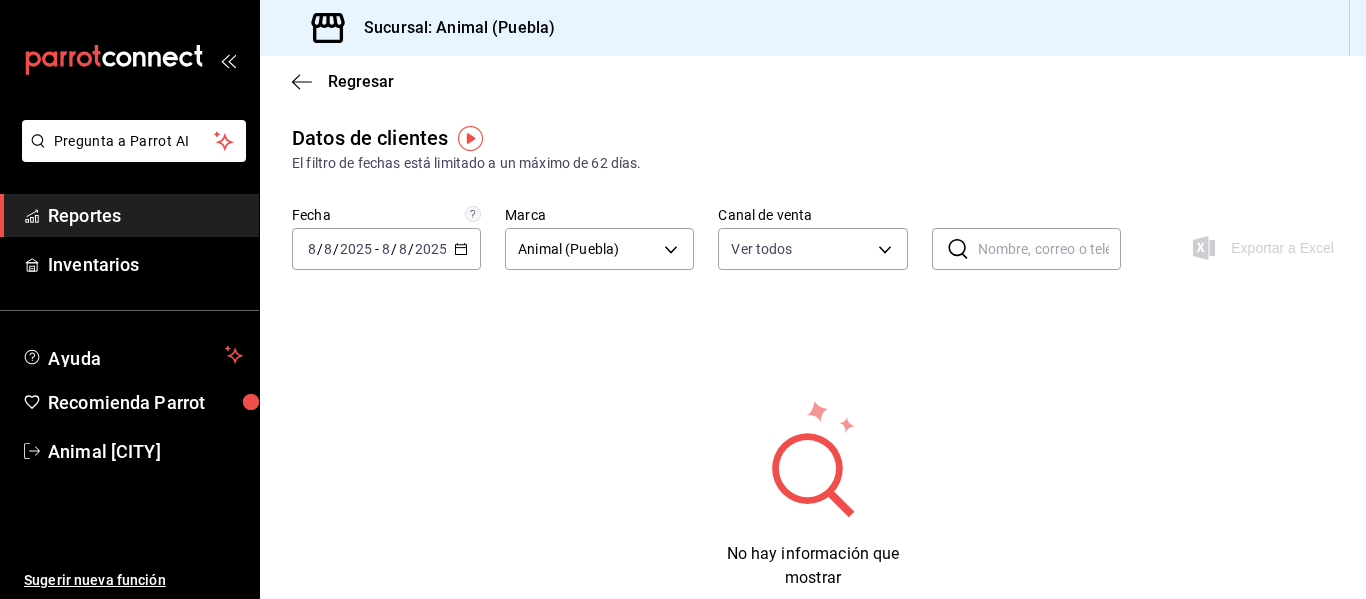 click 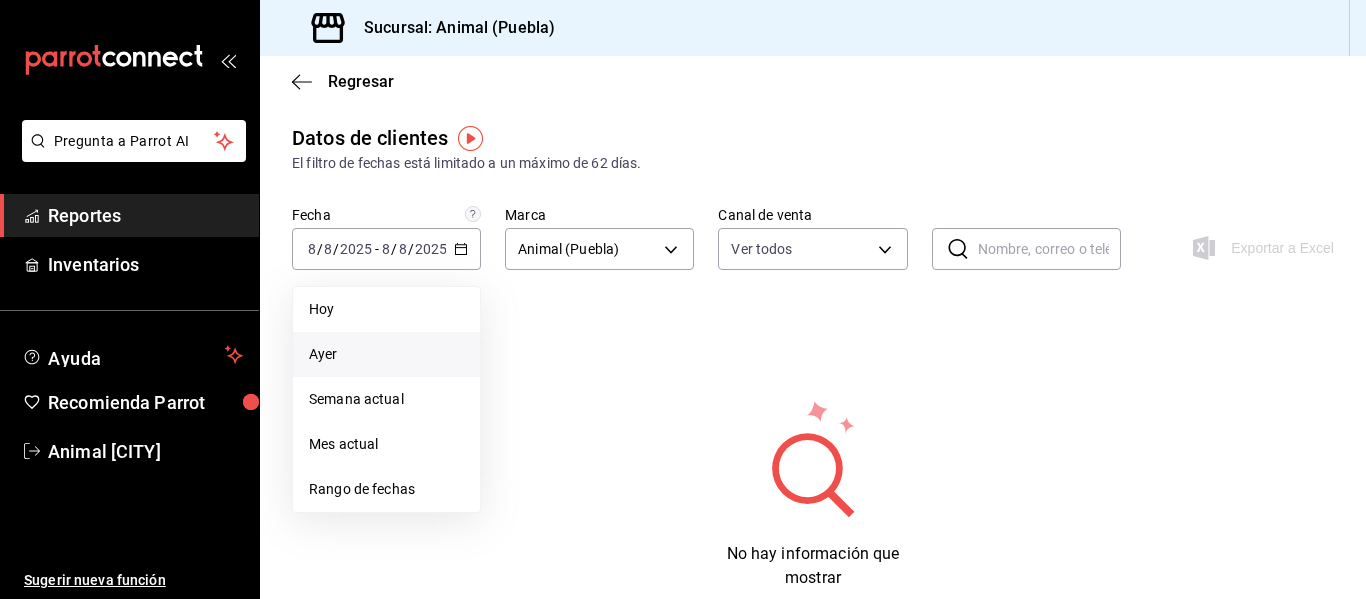click on "Ayer" at bounding box center [386, 354] 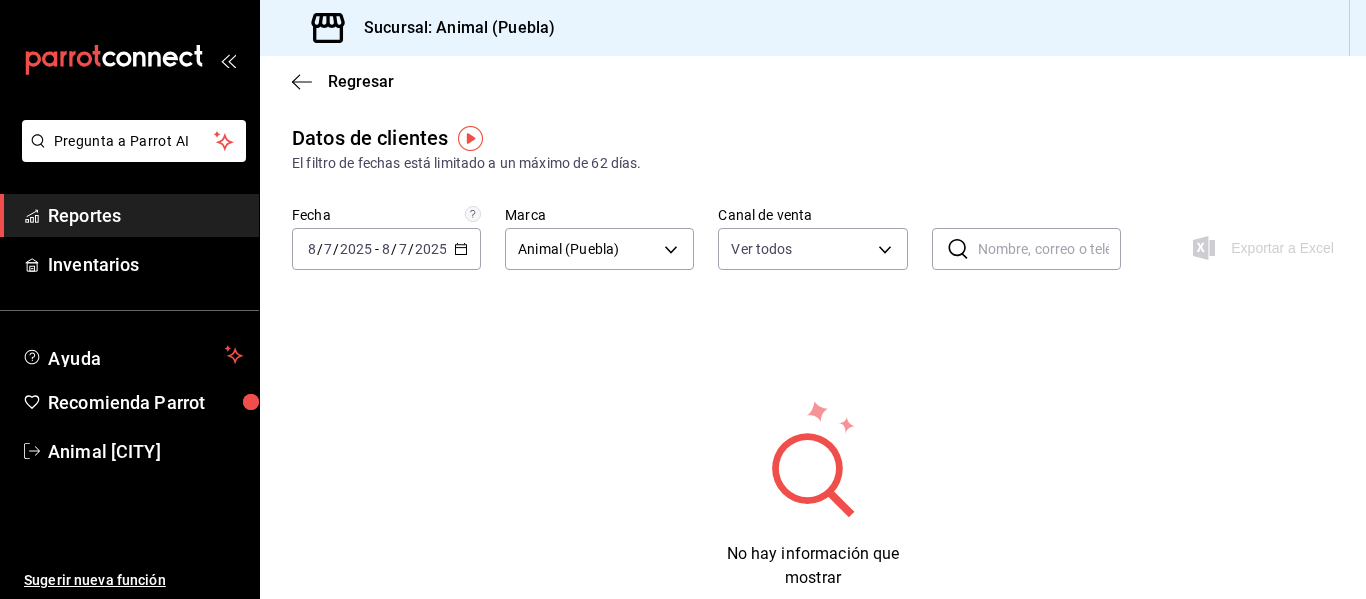 click 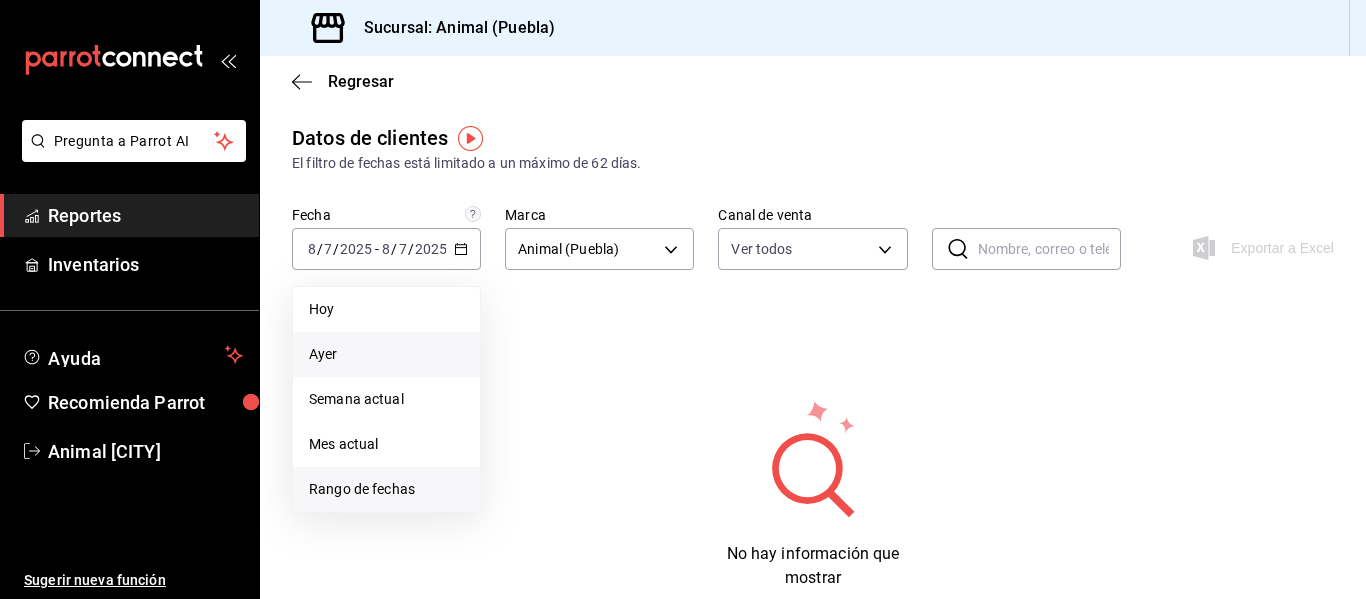 click on "Rango de fechas" at bounding box center [386, 489] 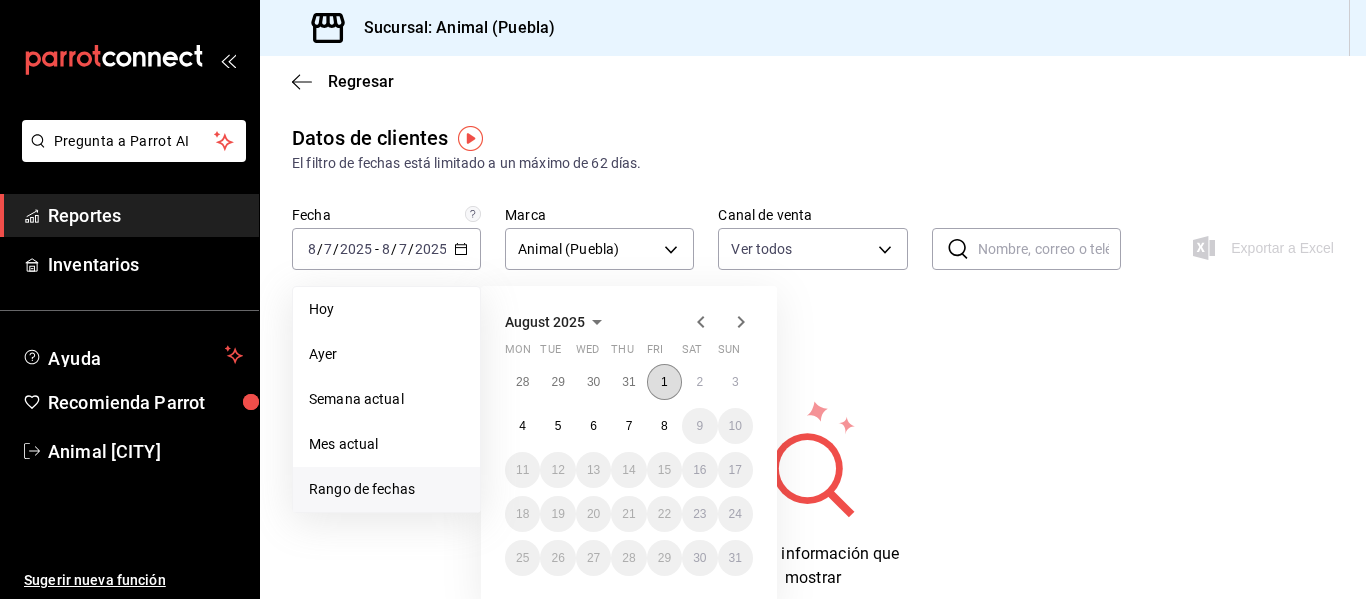 click on "1" at bounding box center (664, 382) 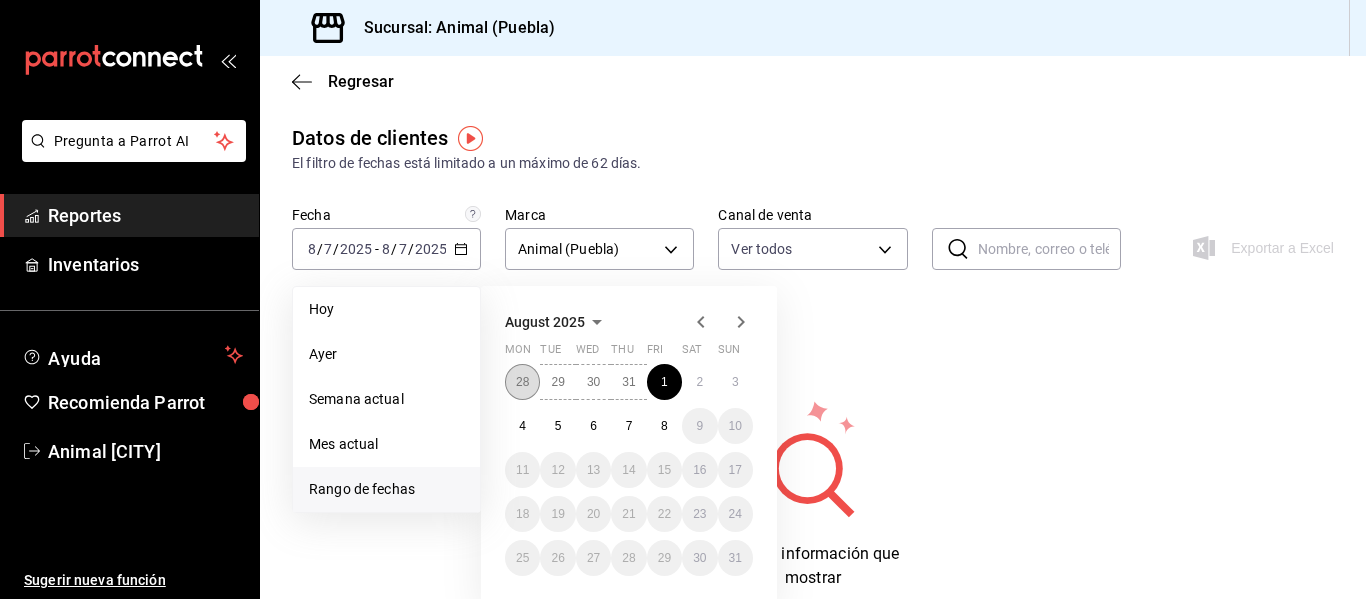 click on "28" at bounding box center [522, 382] 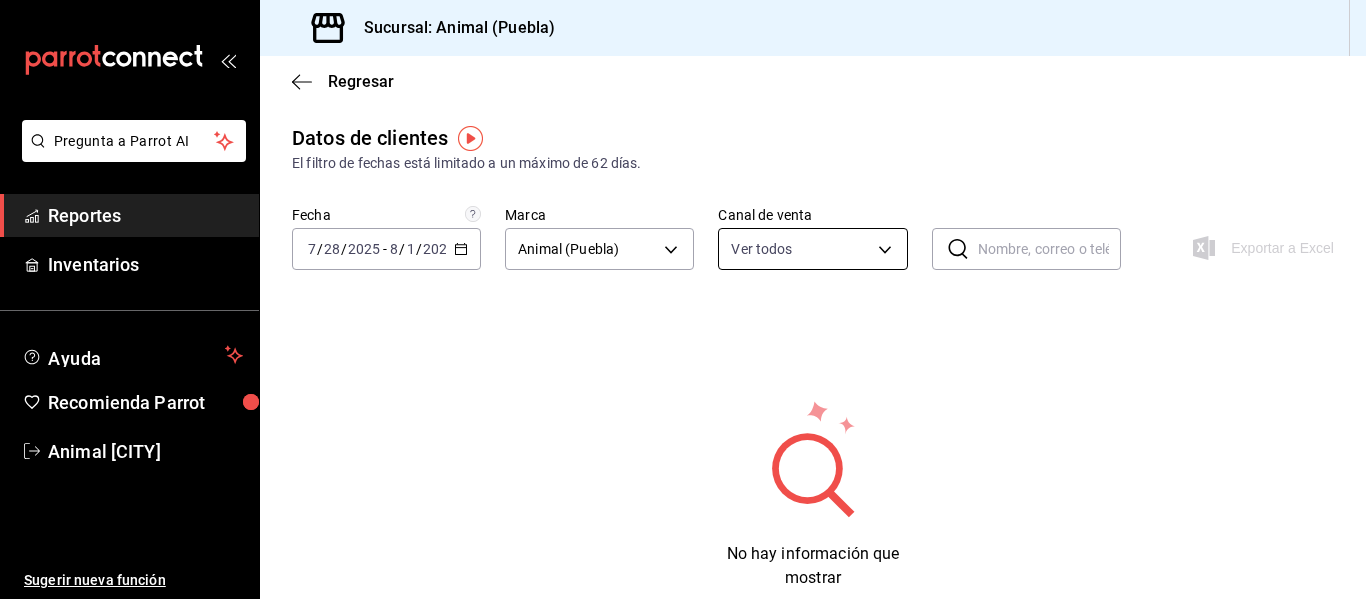 click on "Pregunta a Parrot AI Reportes   Inventarios   Ayuda Recomienda Parrot   Animal [CITY]   Sugerir nueva función   Sucursal: Animal ([CITY]) Regresar Datos de clientes El filtro de fechas está limitado a un máximo de 62 días.   Fecha [DATE] [DATE] - [DATE] [DATE] Marca Animal ([CITY]) [UUID] Canal de venta Ver todos PARROT,DIDI_FOOD,ONLINE ​ ​ Exportar a Excel No hay información que mostrar GANA 1 MES GRATIS EN TU SUSCRIPCIÓN AQUÍ ¿Recuerdas cómo empezó tu restaurante?
Hoy puedes ayudar a un colega a tener el mismo cambio que tú viviste.
Recomienda Parrot directamente desde tu Portal Administrador.
Es fácil y rápido.
🎁 Por cada restaurante que se una, ganas 1 mes gratis. Ver video tutorial Ir a video Ver video tutorial Ir a video Ver video tutorial Ir a video Ver video tutorial Ir a video Ver video tutorial Ir a video Ver video tutorial Ir a video Ver video tutorial Ir a video Ver video tutorial Ir a video" at bounding box center [683, 299] 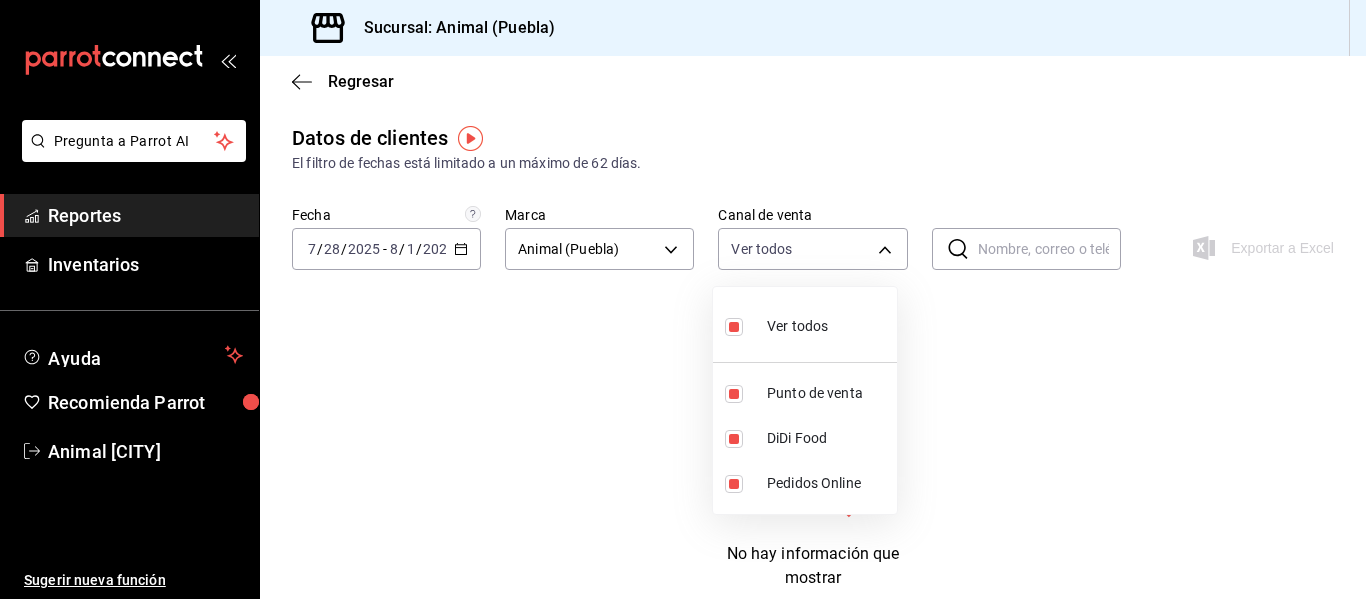 click at bounding box center (683, 299) 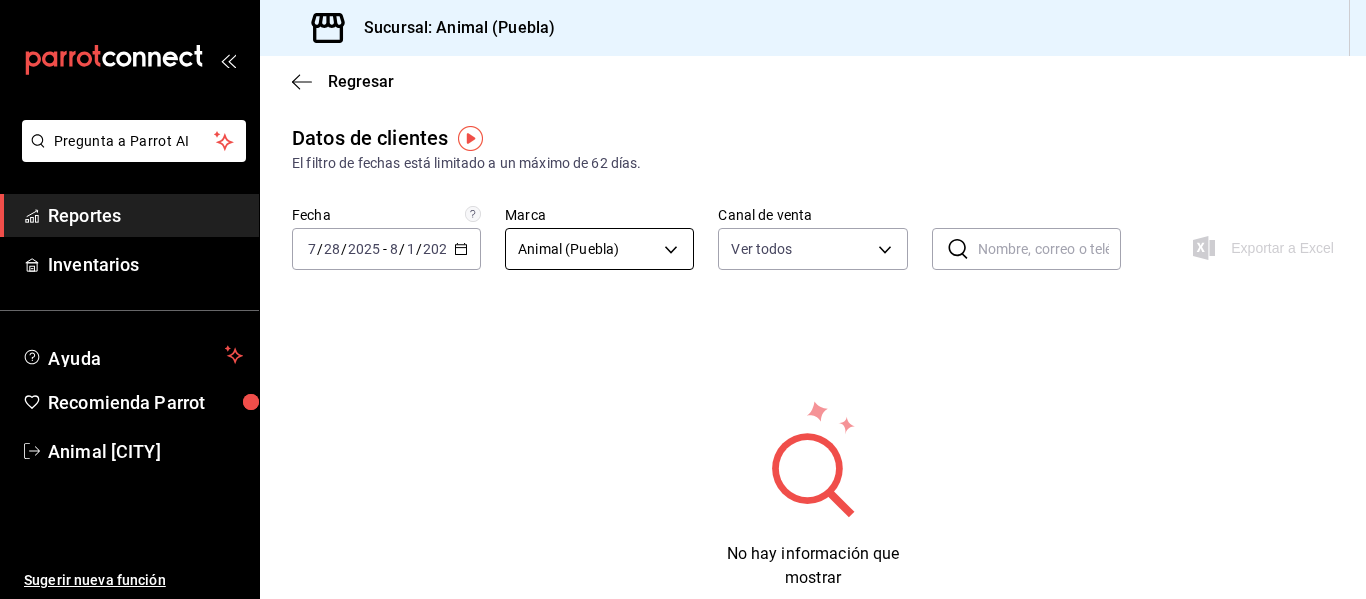 click on "Pregunta a Parrot AI Reportes   Inventarios   Ayuda Recomienda Parrot   Animal [CITY]   Sugerir nueva función   Sucursal: Animal ([CITY]) Regresar Datos de clientes El filtro de fechas está limitado a un máximo de 62 días.   Fecha [DATE] [DATE] - [DATE] [DATE] Marca Animal ([CITY]) [UUID] Canal de venta Ver todos PARROT,DIDI_FOOD,ONLINE ​ ​ Exportar a Excel No hay información que mostrar GANA 1 MES GRATIS EN TU SUSCRIPCIÓN AQUÍ ¿Recuerdas cómo empezó tu restaurante?
Hoy puedes ayudar a un colega a tener el mismo cambio que tú viviste.
Recomienda Parrot directamente desde tu Portal Administrador.
Es fácil y rápido.
🎁 Por cada restaurante que se una, ganas 1 mes gratis. Ver video tutorial Ir a video Ver video tutorial Ir a video Ver video tutorial Ir a video Ver video tutorial Ir a video Ver video tutorial Ir a video Ver video tutorial Ir a video Ver video tutorial Ir a video Ver video tutorial Ir a video" at bounding box center (683, 299) 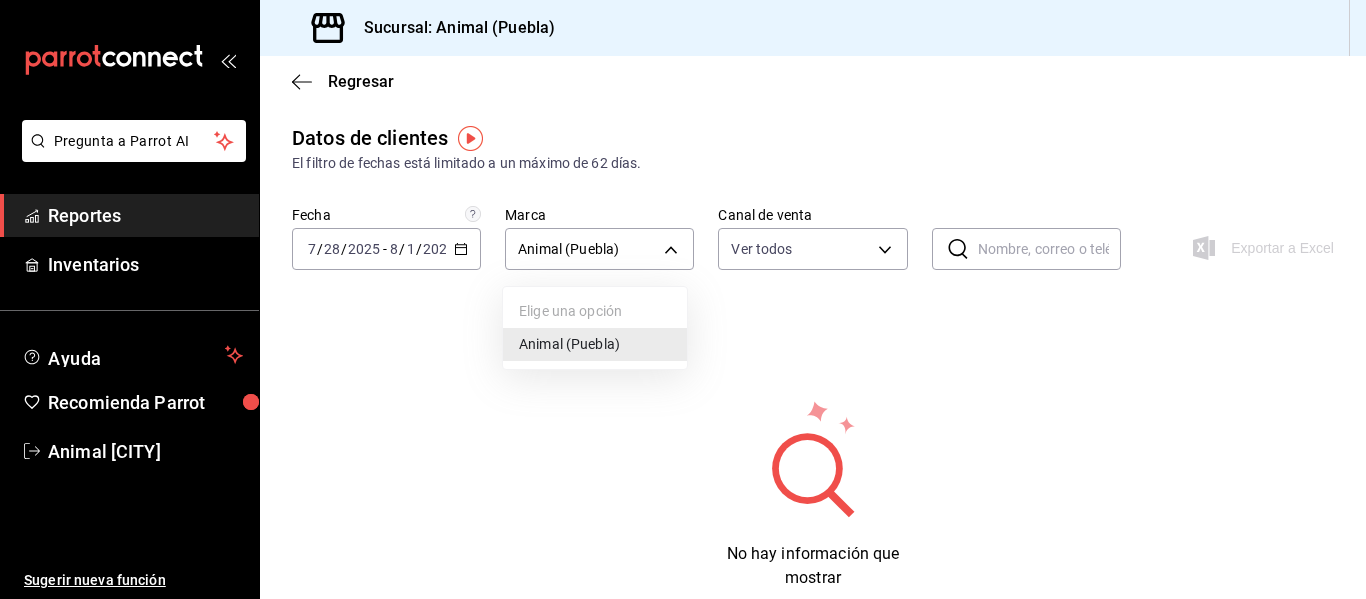 click at bounding box center [683, 299] 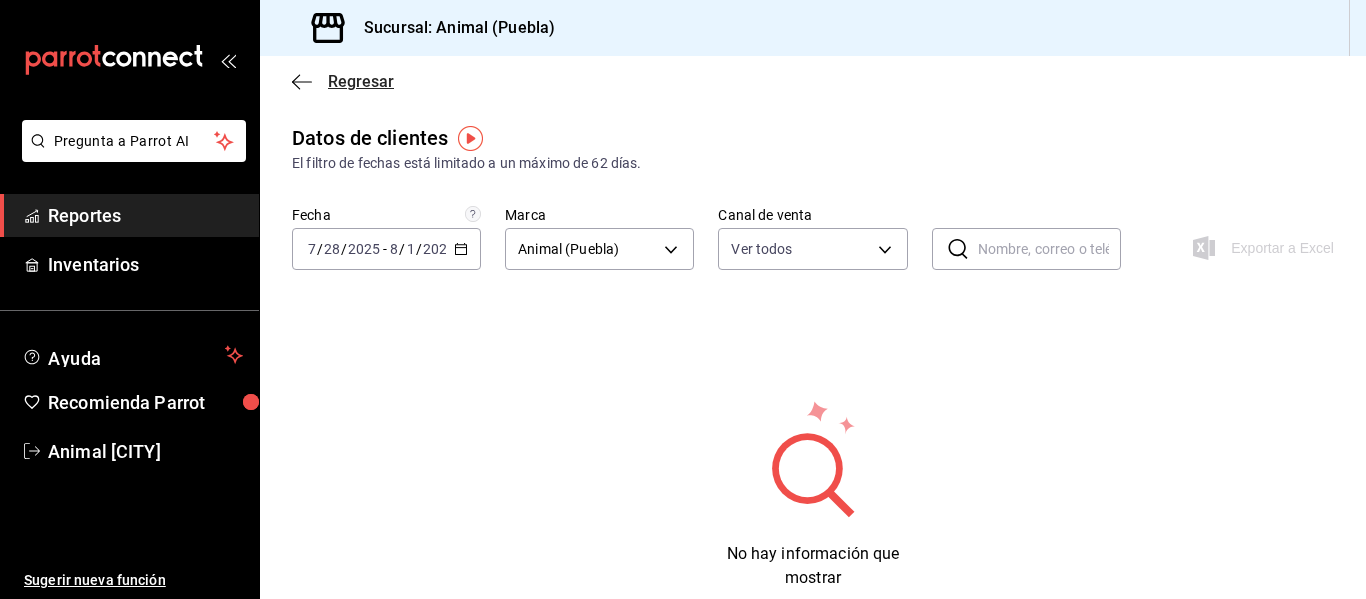 click 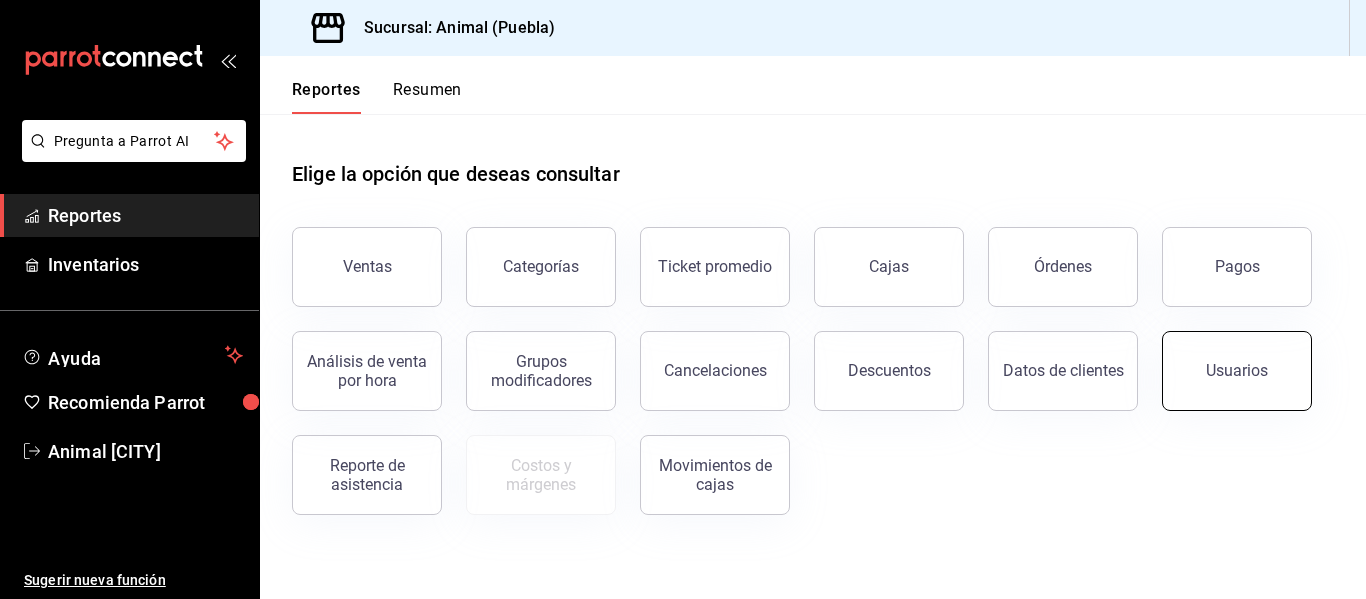 click on "Usuarios" at bounding box center (1237, 371) 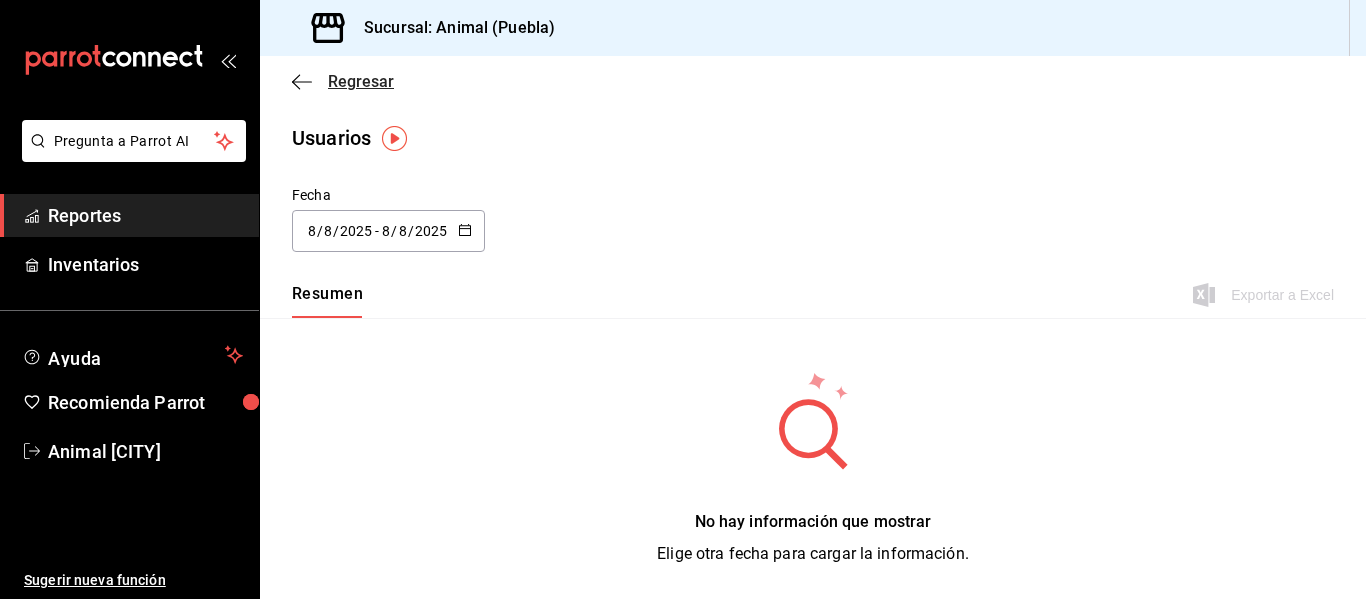 click 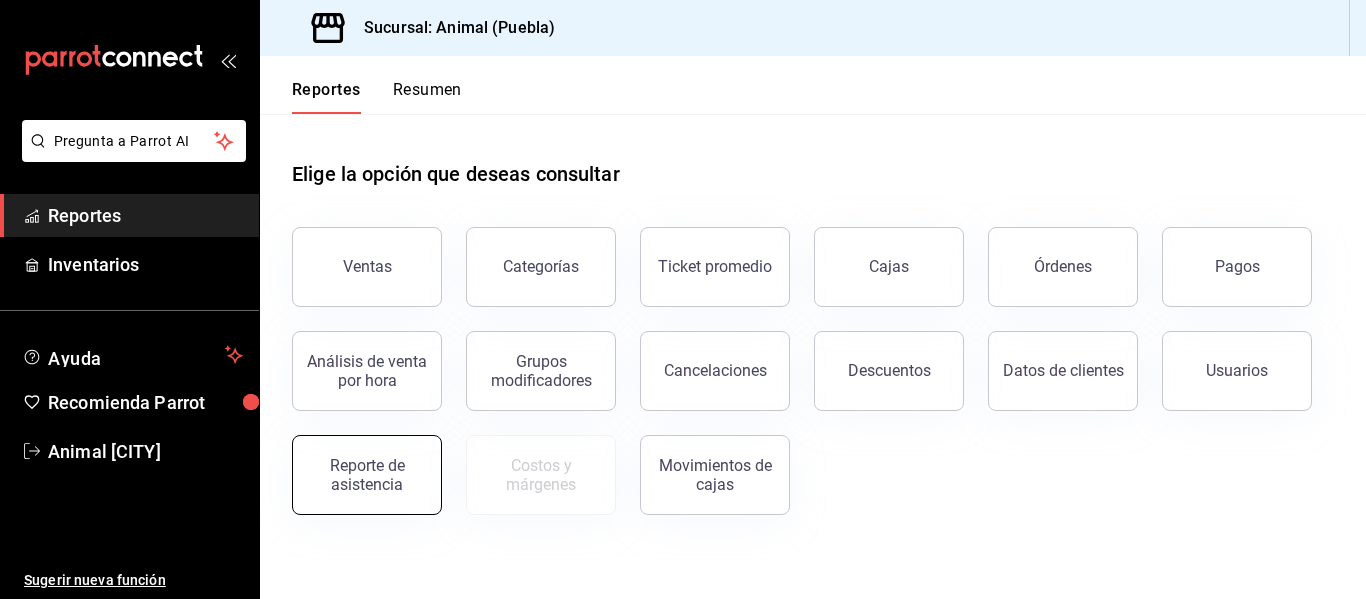click on "Reporte de asistencia" at bounding box center (367, 475) 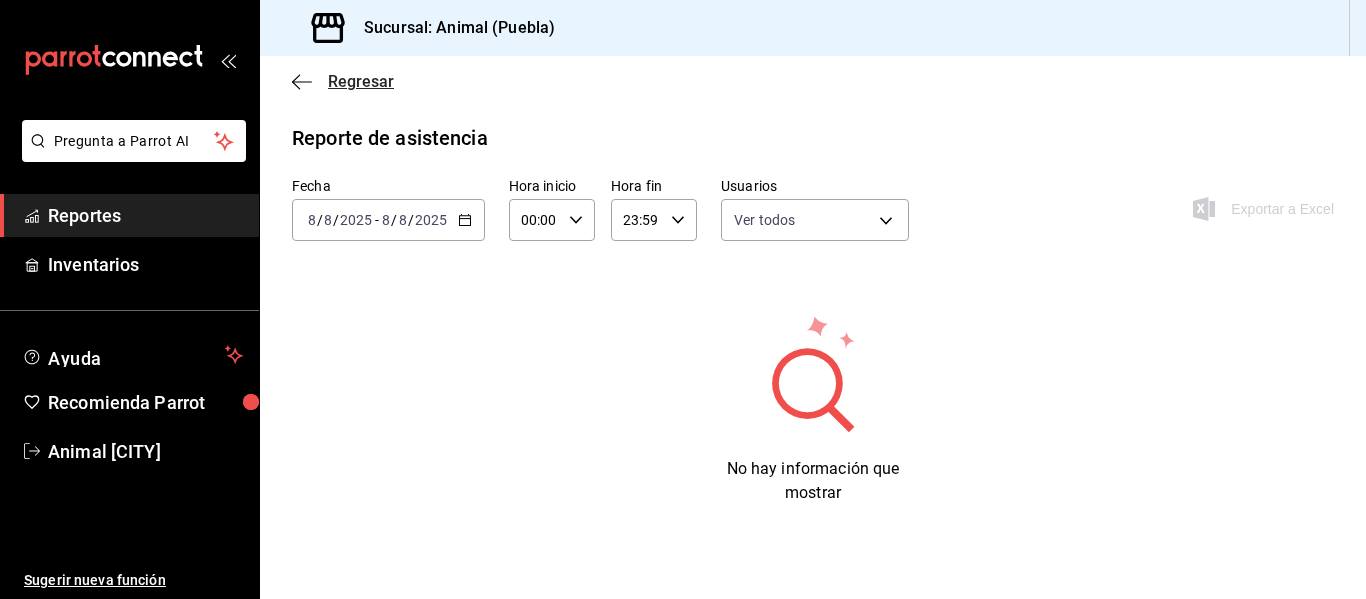 click 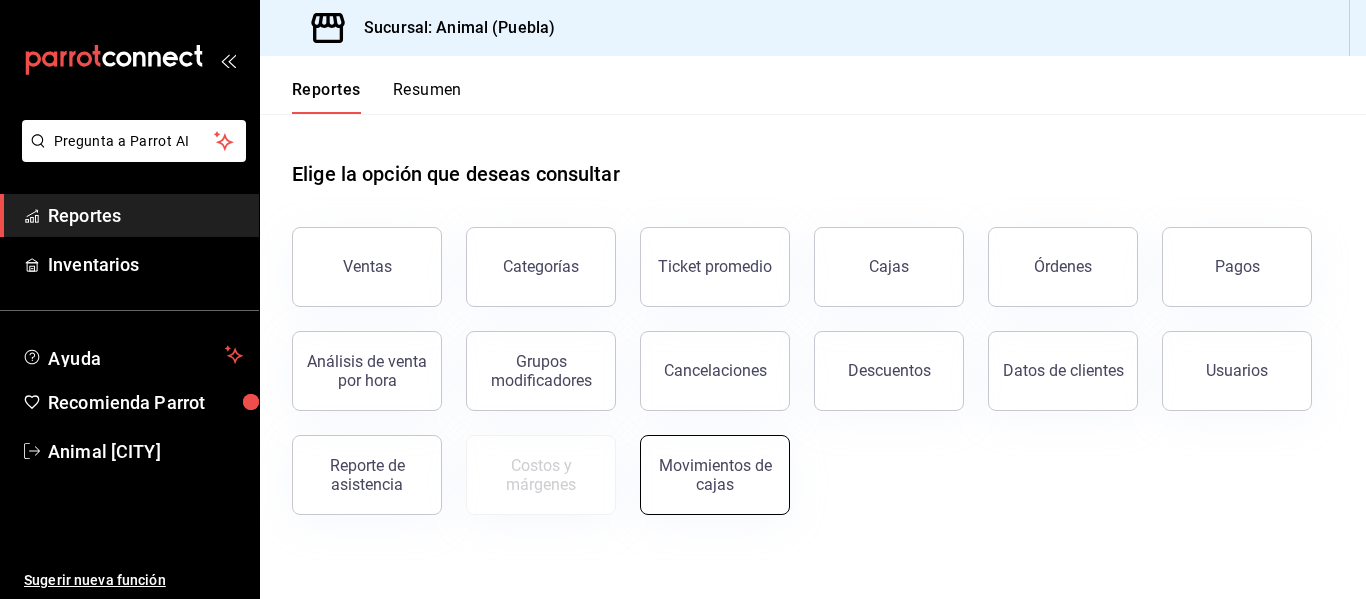 click on "Movimientos de cajas" at bounding box center [715, 475] 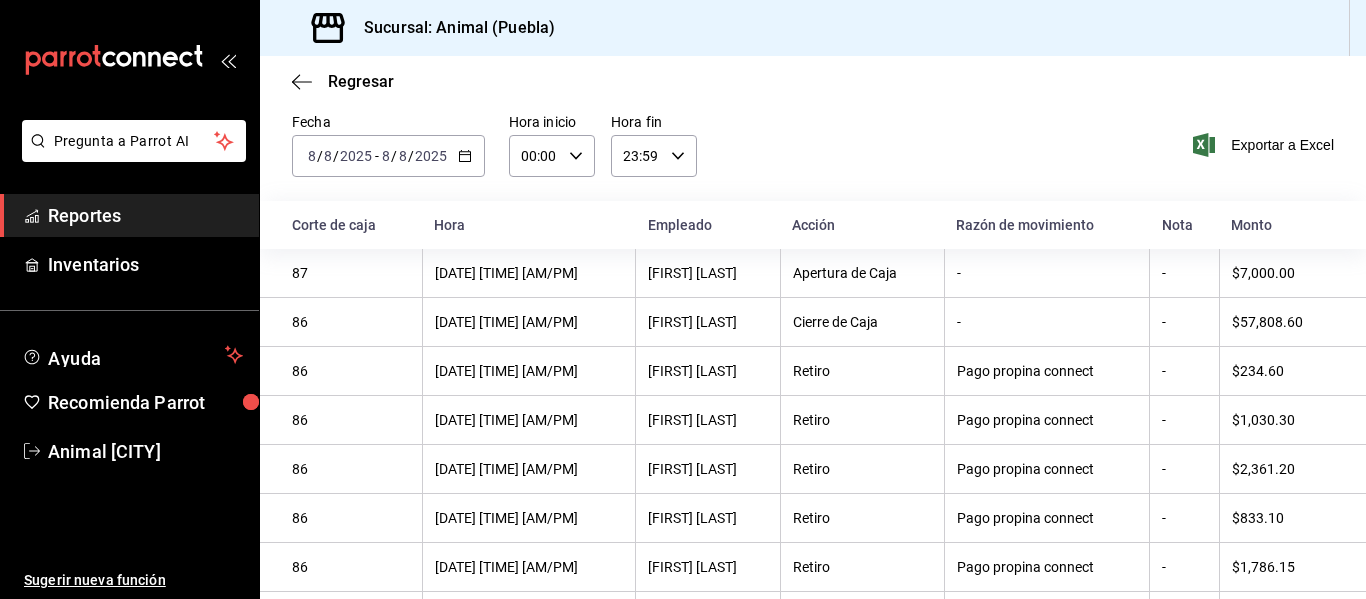 scroll, scrollTop: 123, scrollLeft: 0, axis: vertical 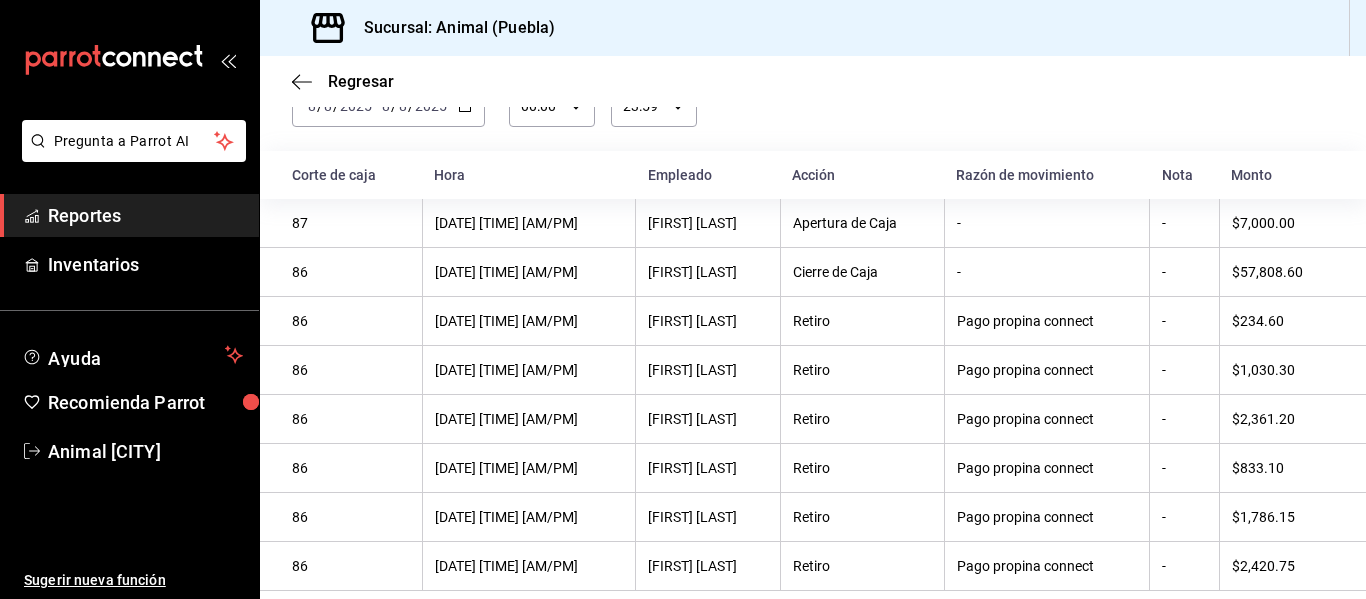 click on "Regresar" at bounding box center (813, 81) 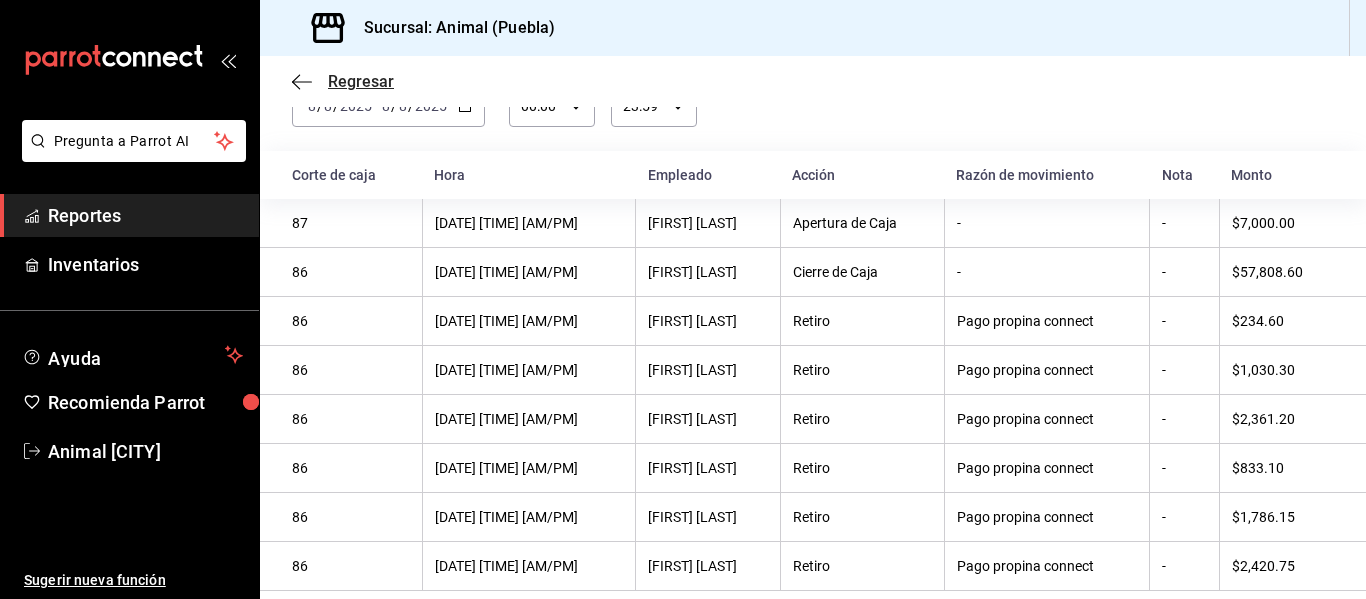 click 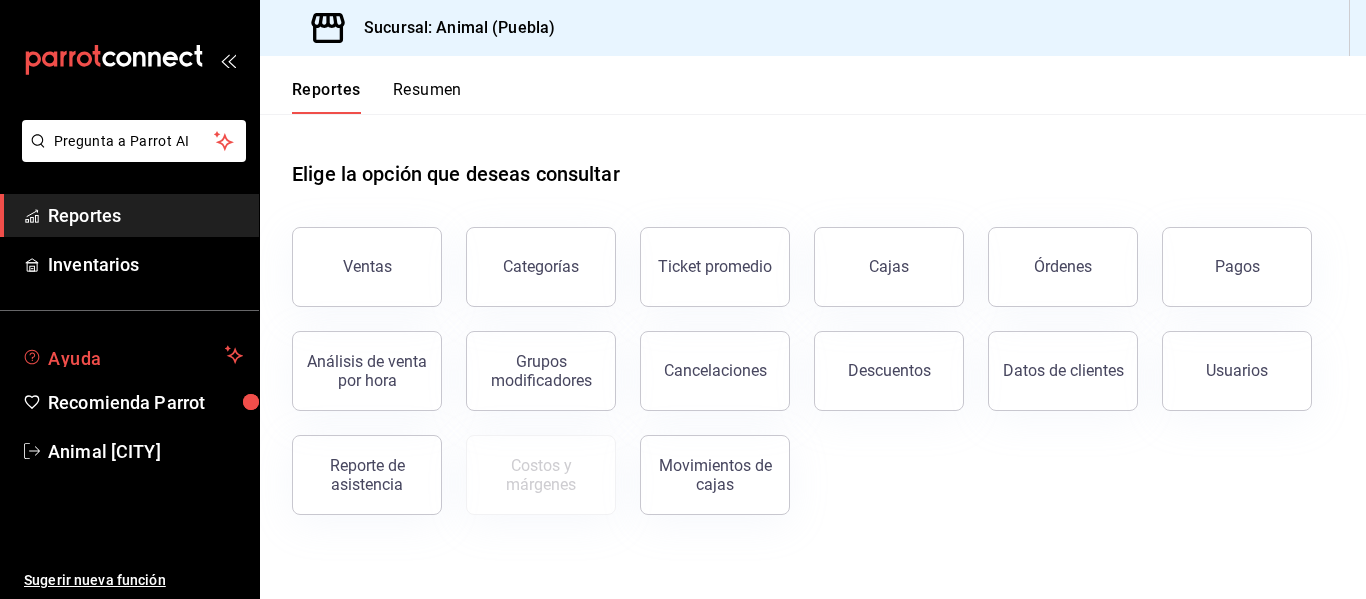 click on "Ayuda" at bounding box center (132, 355) 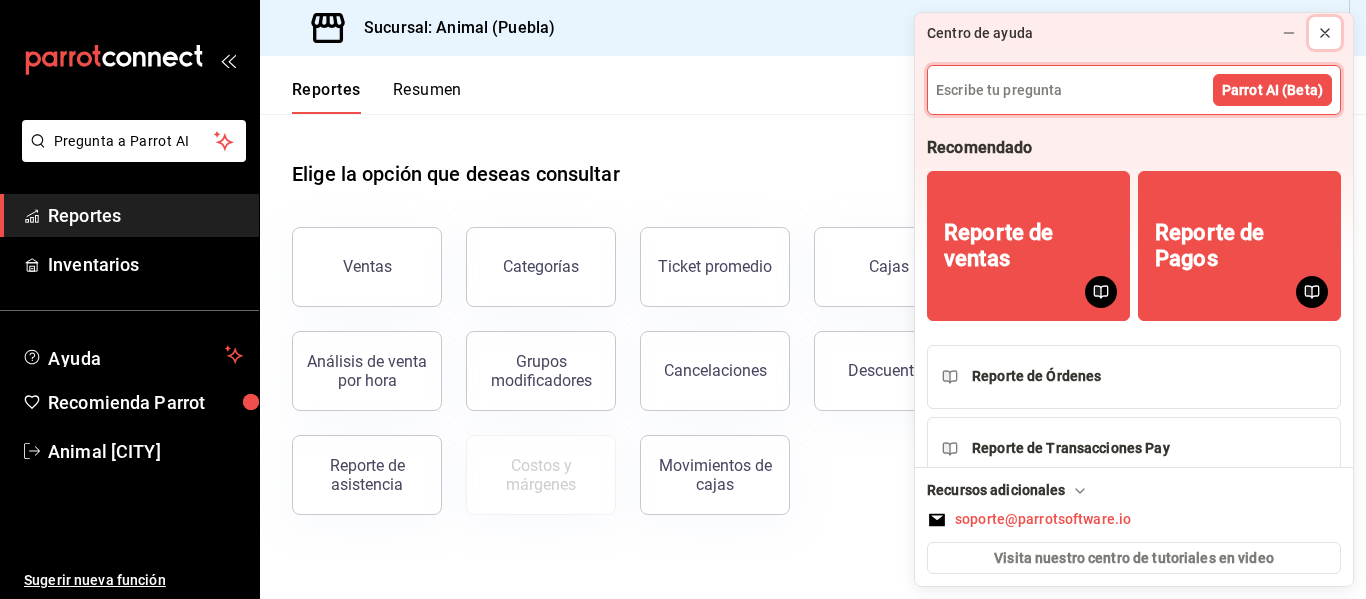 click 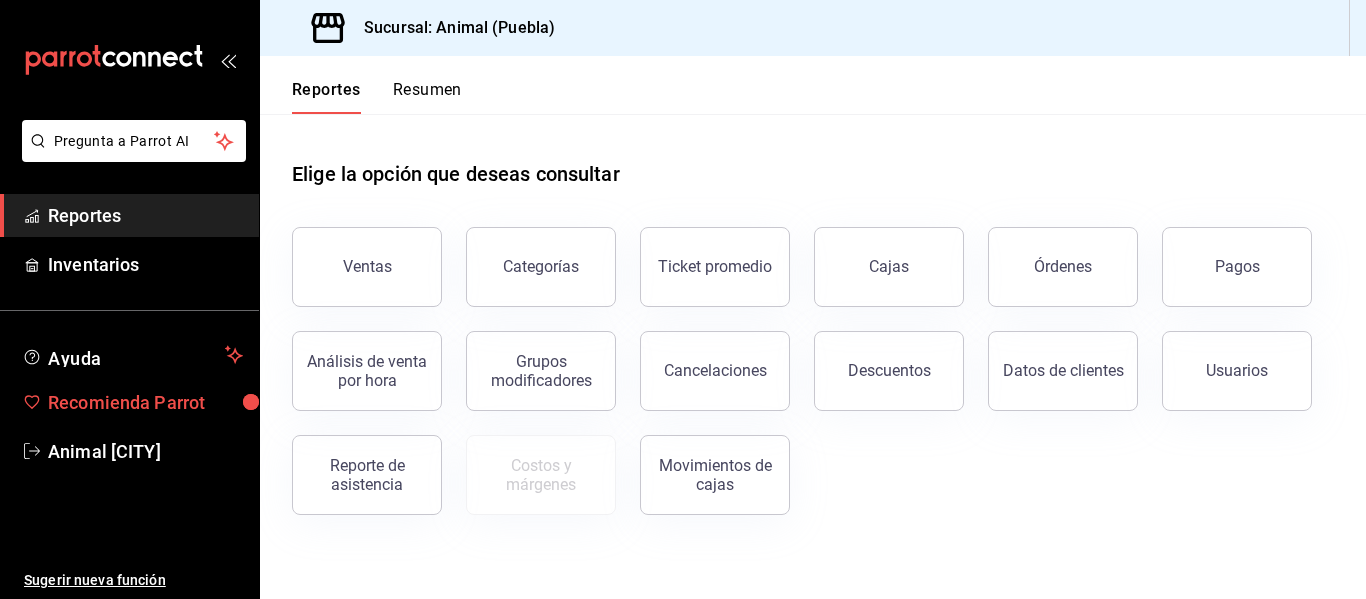 click on "Recomienda Parrot" at bounding box center (145, 402) 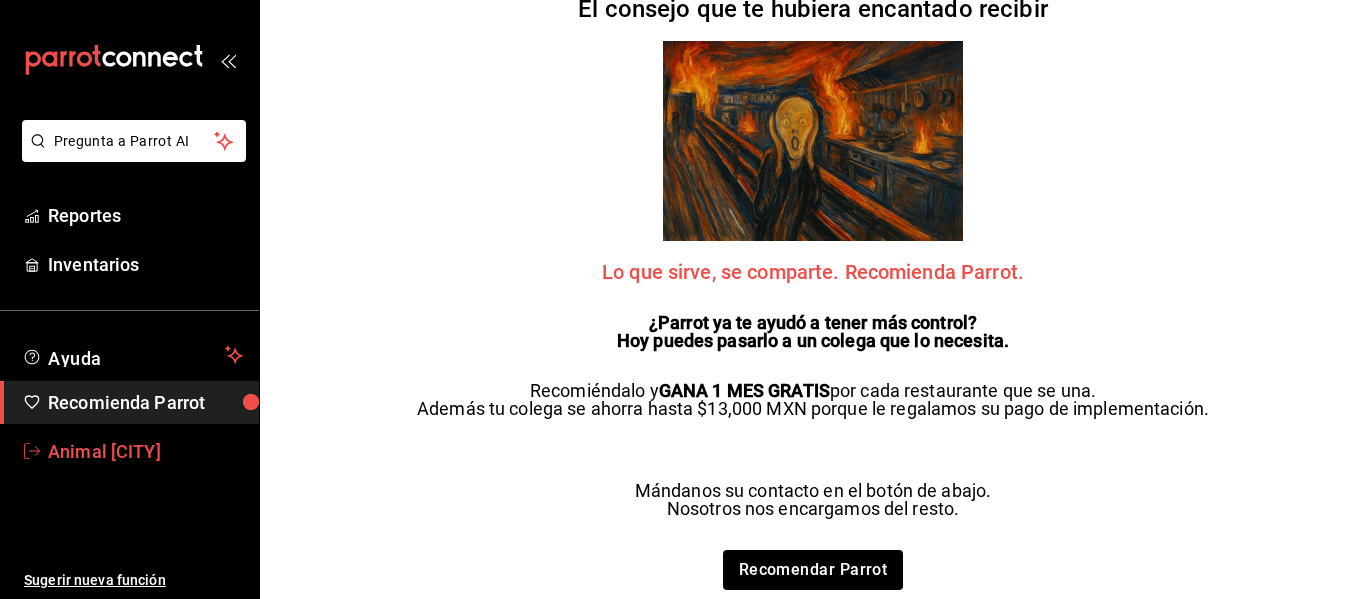 click on "Animal [CITY]" at bounding box center (145, 451) 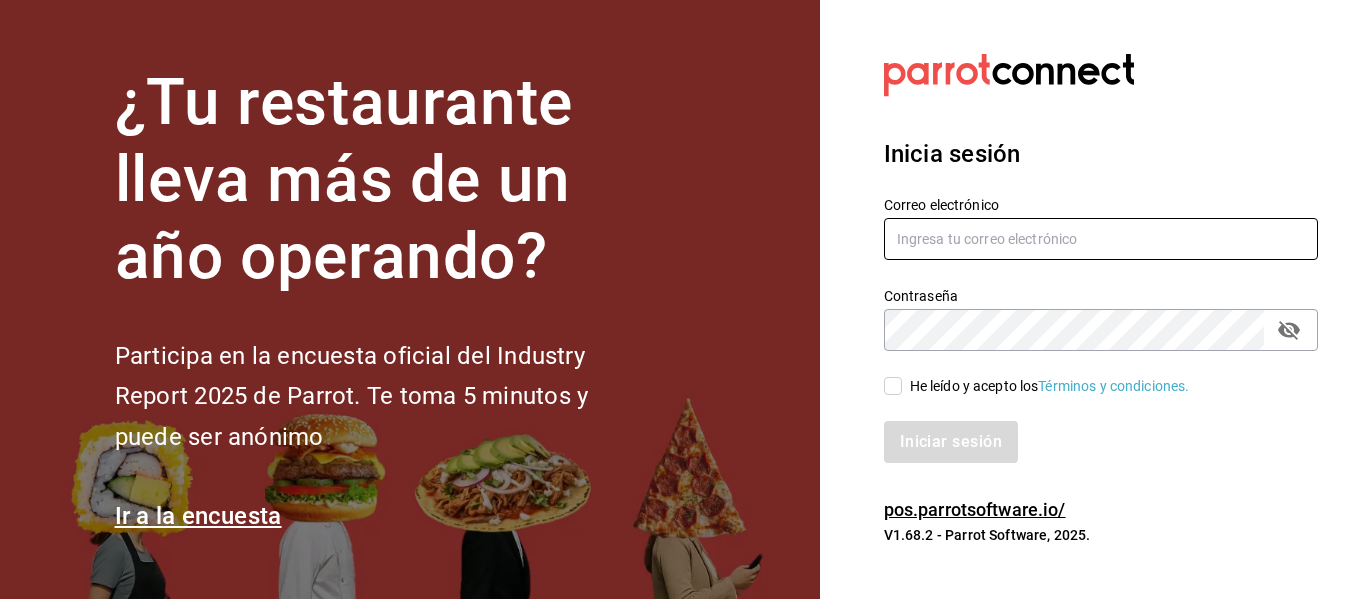 type on "[EMAIL]" 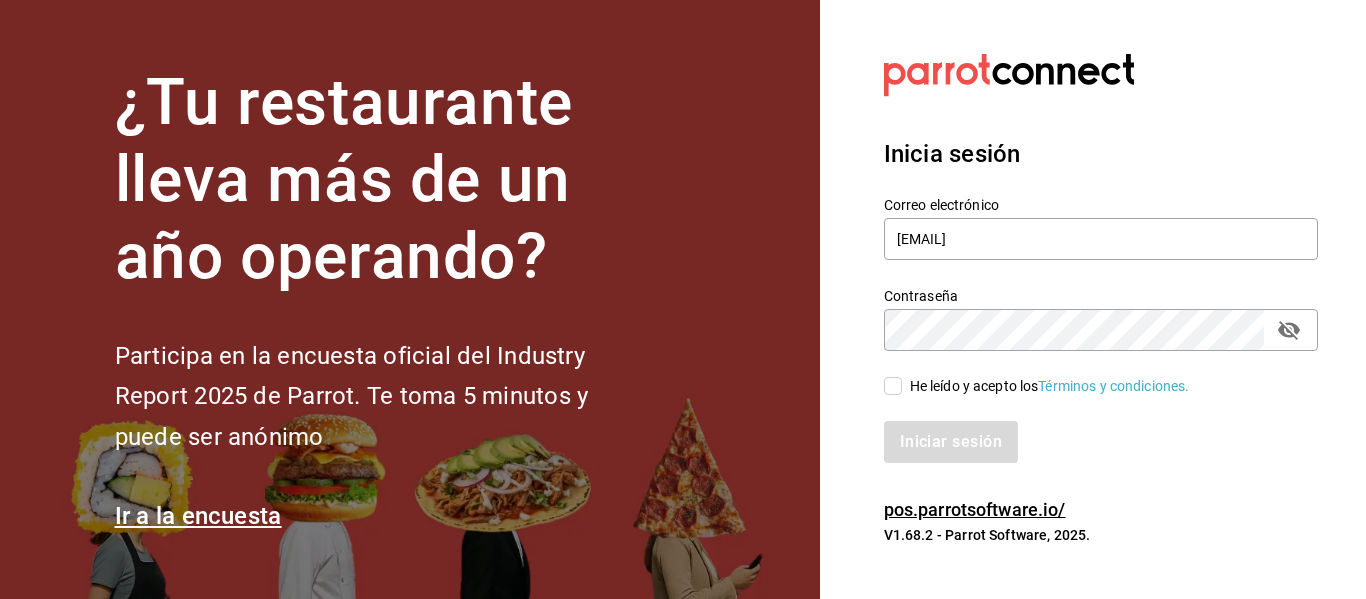 click on "He leído y acepto los  Términos y condiciones." at bounding box center [893, 386] 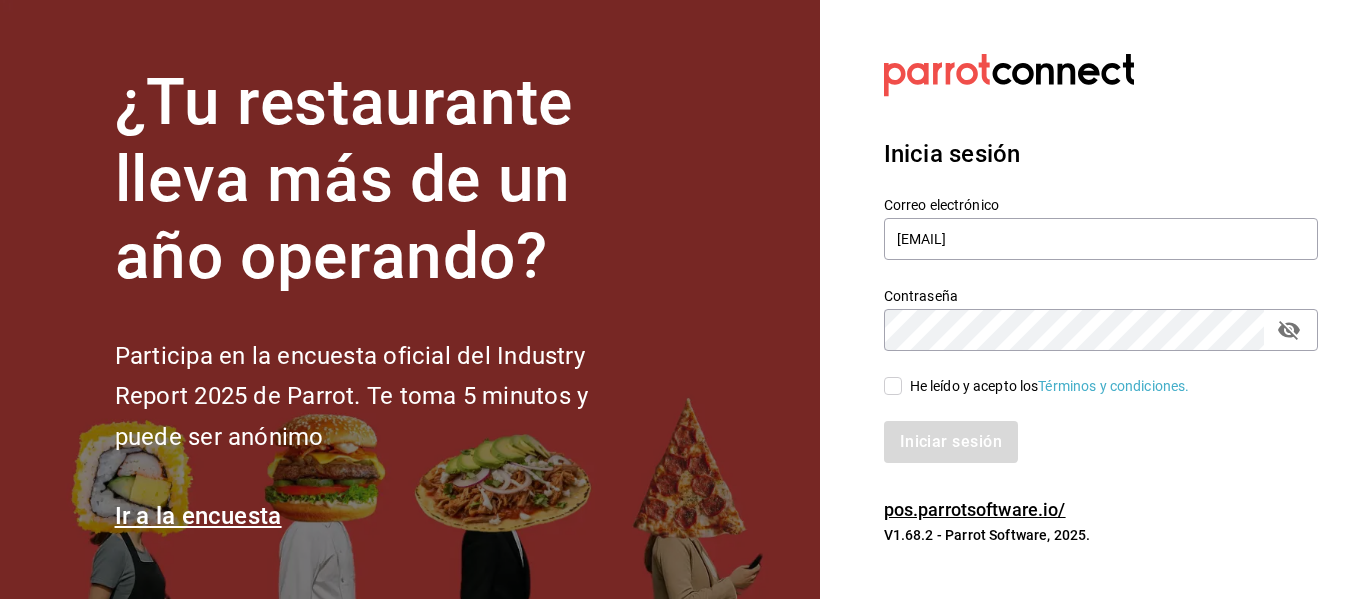 checkbox on "true" 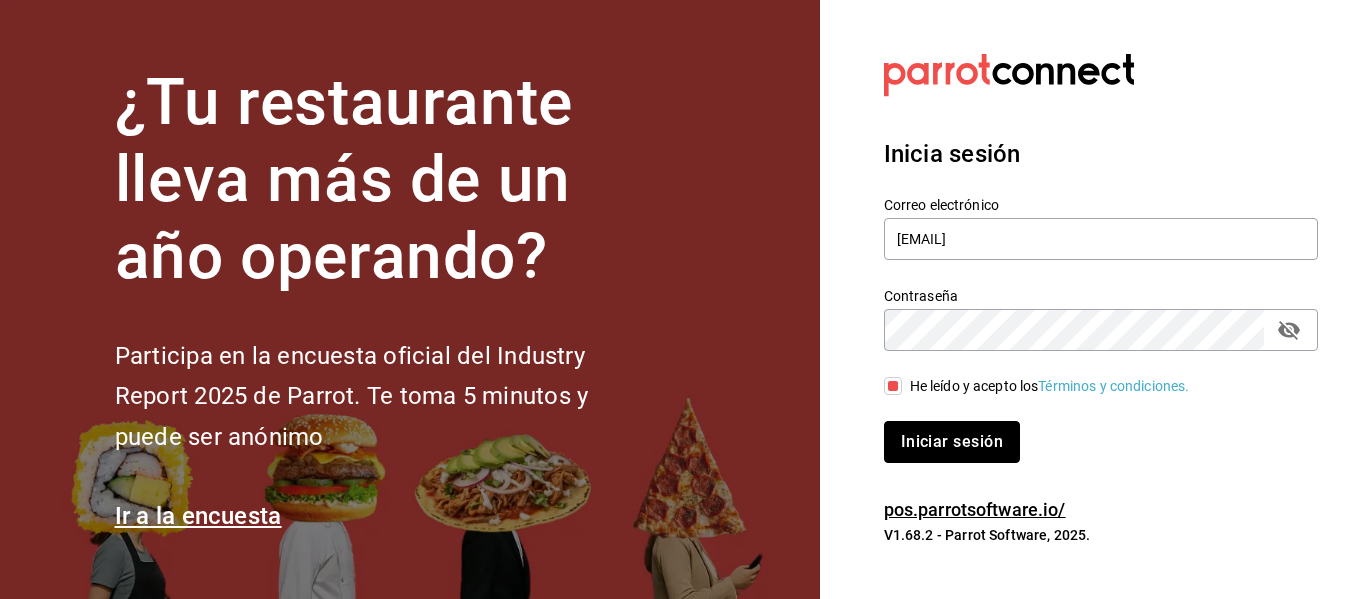 click on "Iniciar sesión" at bounding box center [952, 442] 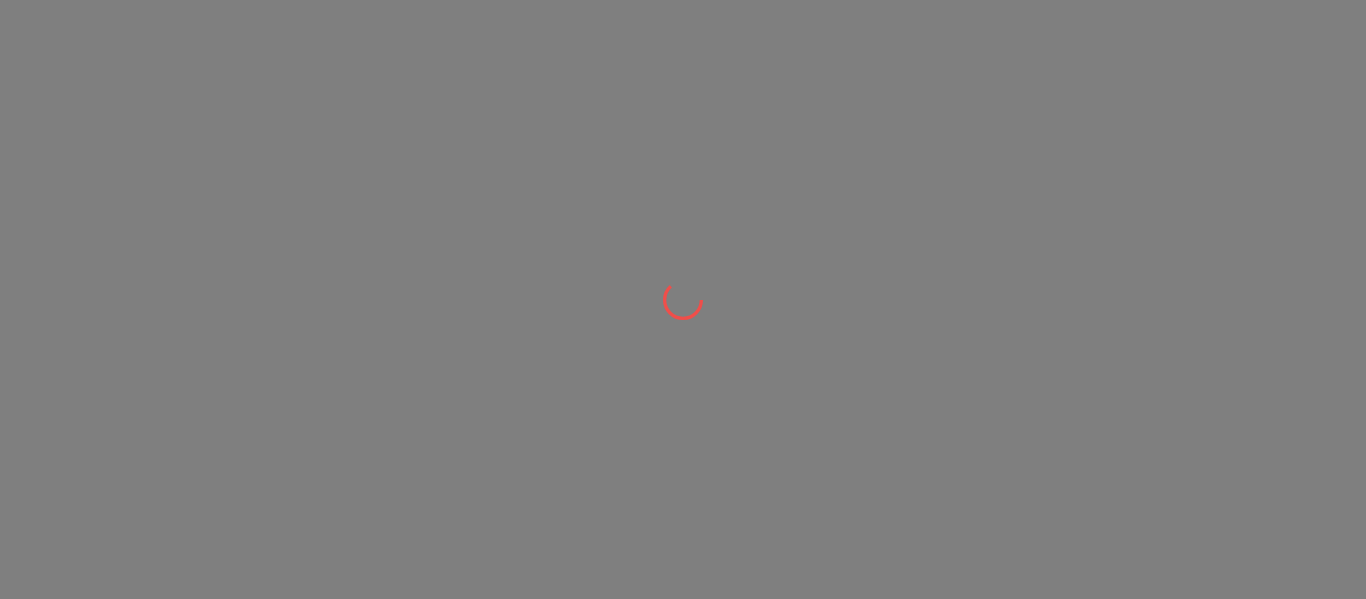scroll, scrollTop: 0, scrollLeft: 0, axis: both 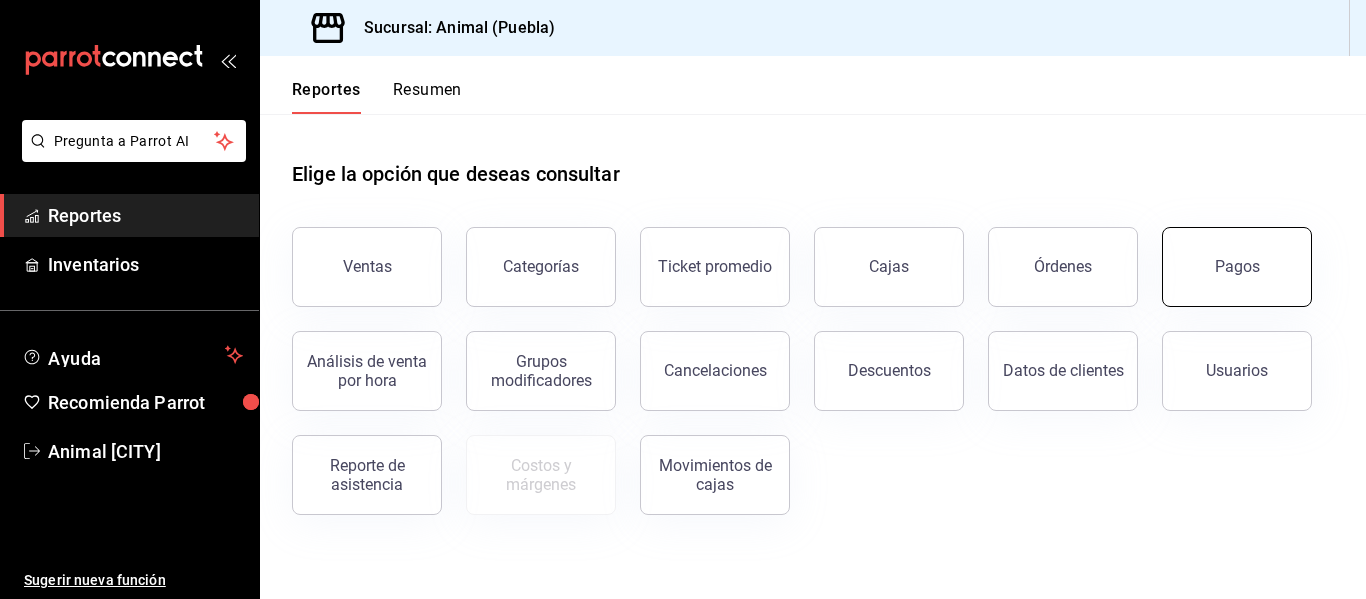click on "Pagos" at bounding box center [1237, 267] 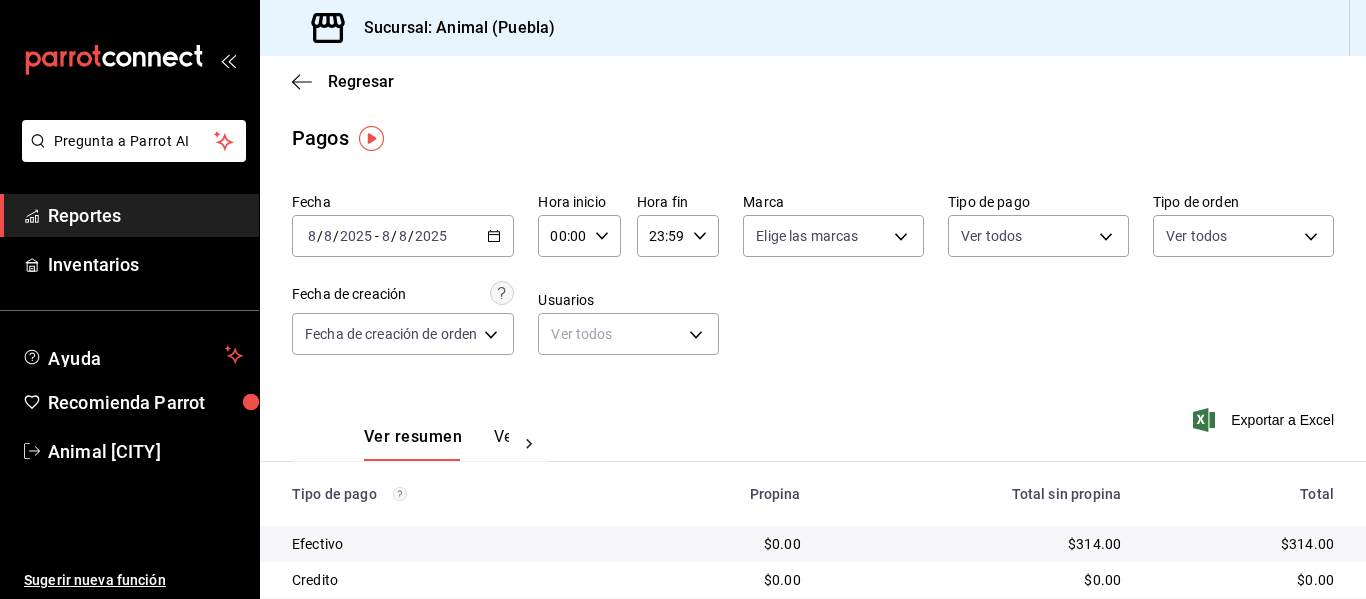 click 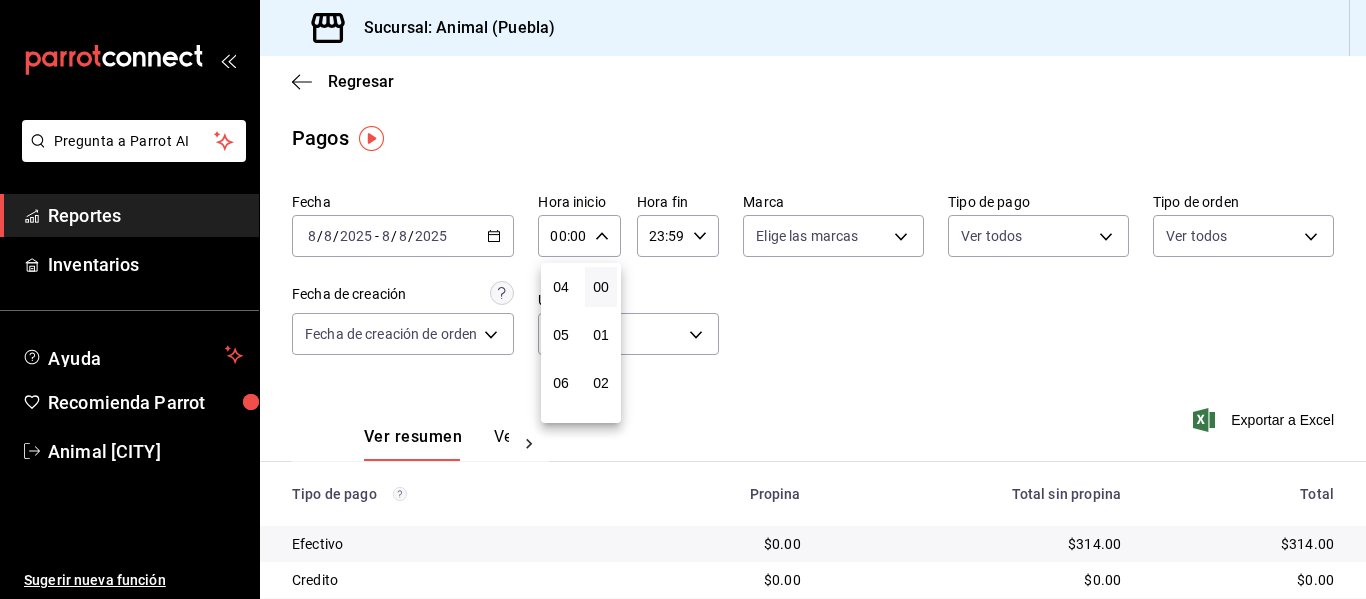 scroll, scrollTop: 200, scrollLeft: 0, axis: vertical 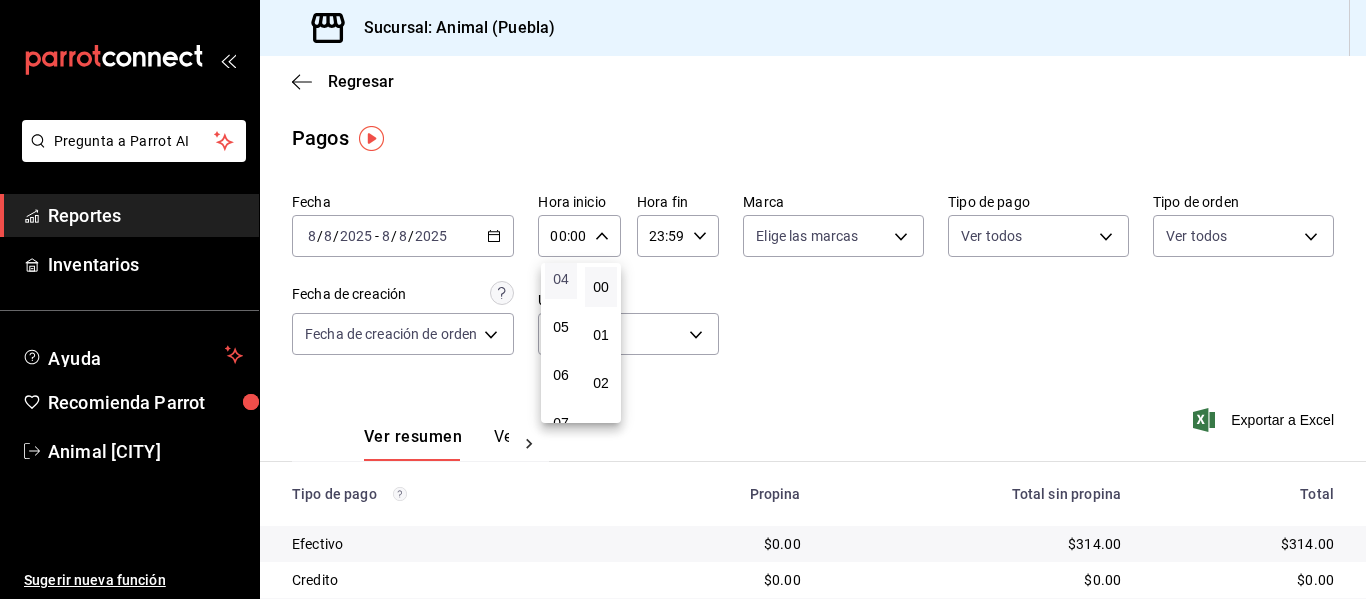 click on "04" at bounding box center [561, 279] 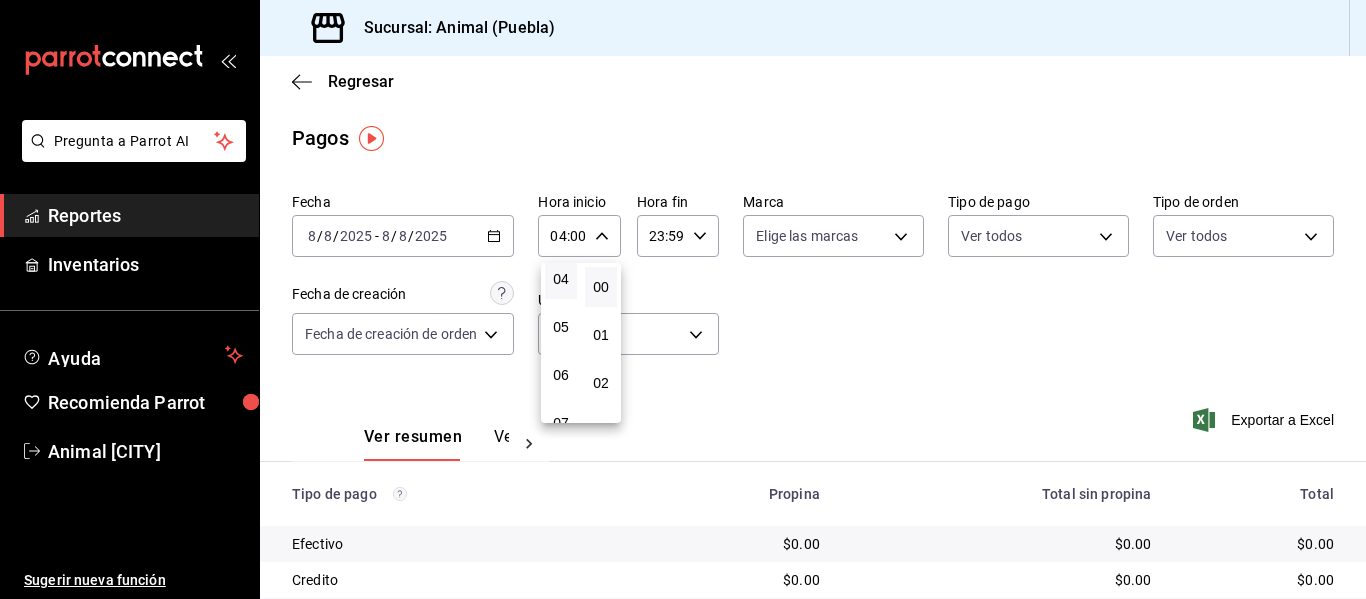 click at bounding box center [683, 299] 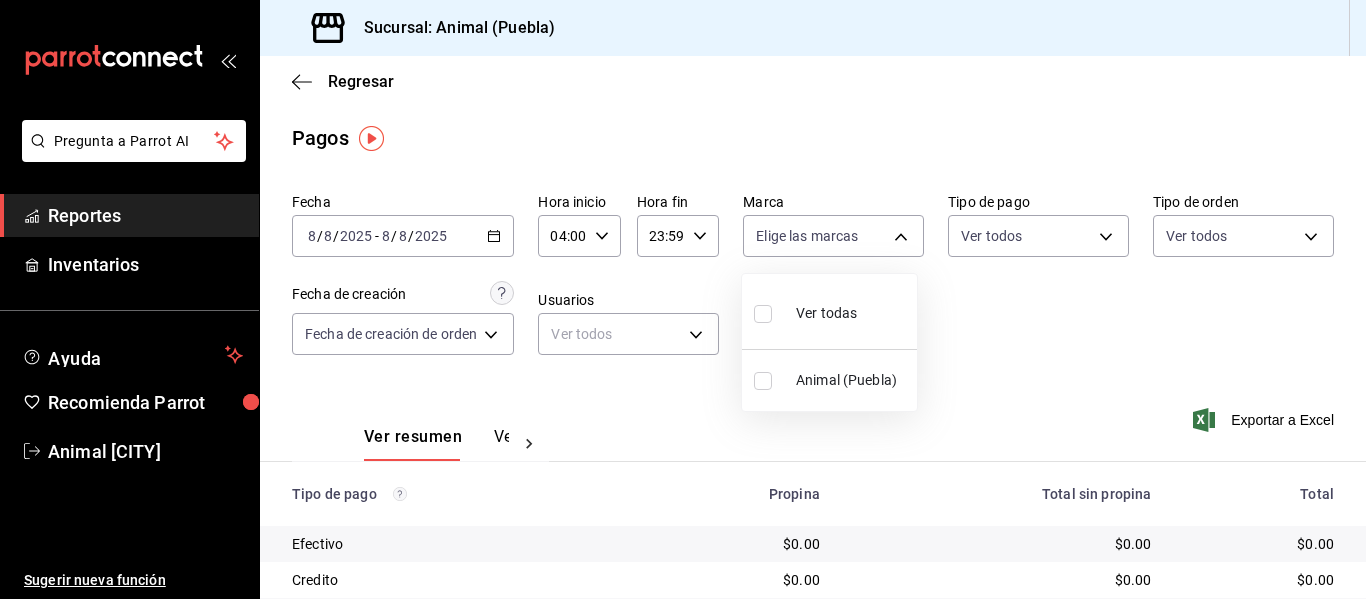 click on "Pregunta a Parrot AI Reportes   Inventarios   Ayuda Recomienda Parrot   Animal [CITY]   Sugerir nueva función   Sucursal: Animal ([CITY]) Regresar Pagos Fecha [DATE] [DATE] - [DATE] [DATE] Hora inicio [TIME] Hora inicio Hora fin [TIME] Hora fin Marca Elige las marcas Tipo de pago Ver todos Tipo de orden Ver todos Fecha de creación   Fecha de creación de orden ORDER Usuarios Ver todos null Ver resumen Ver pagos Exportar a Excel Tipo de pago   Propina Total sin propina Total Efectivo $0.00 $0.00 $0.00 Credito $0.00 $0.00 $0.00 AMEX $0.00 $0.00 $0.00 Transferencia $0.00 $0.00 $0.00 CxC Empleados $0.00 $0.00 $0.00 CxC Clientes $0.00 $0.00 $0.00 Debito $0.00 $0.00 $0.00 USD $0.00 $0.00 $0.00 Total $0.00 $0.00 $0.00 Pregunta a Parrot AI Reportes   Inventarios   Ayuda Recomienda Parrot   Animal [CITY]   Sugerir nueva función   GANA 1 MES GRATIS EN TU SUSCRIPCIÓN AQUÍ Ver video tutorial Ir a video Visitar centro de ayuda ([PHONE]) [EMAIL] Visitar centro de ayuda" at bounding box center [683, 299] 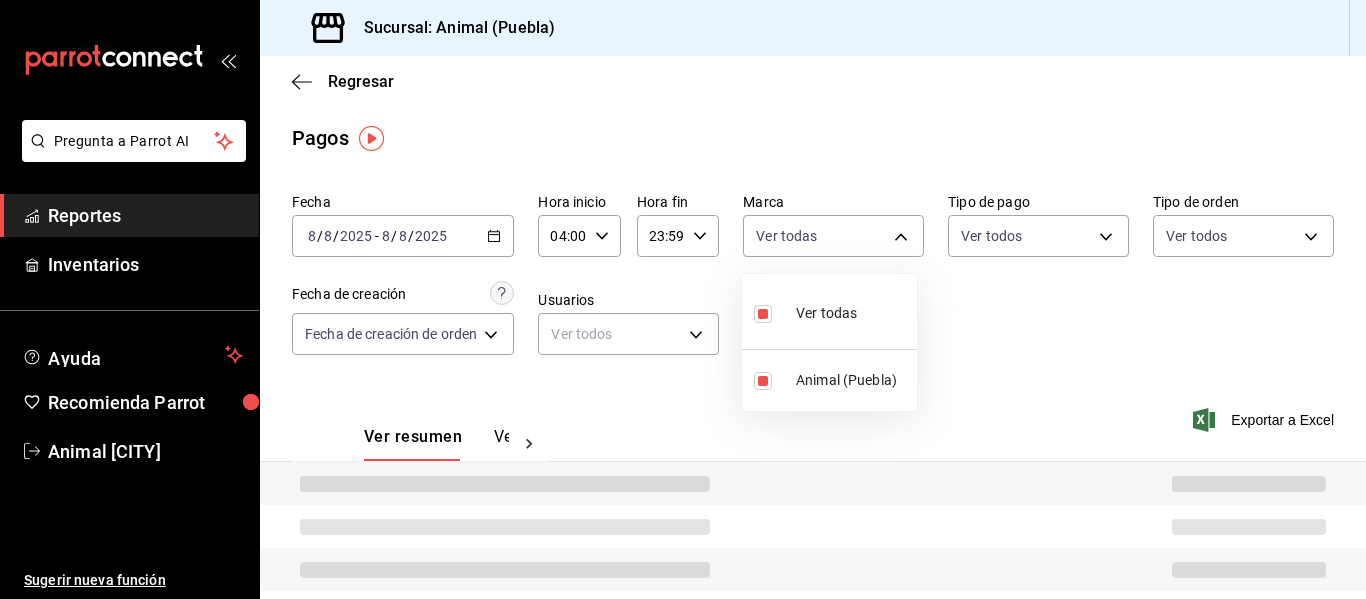 type on "96838179-8fbb-4073-aae3-1789726318c8" 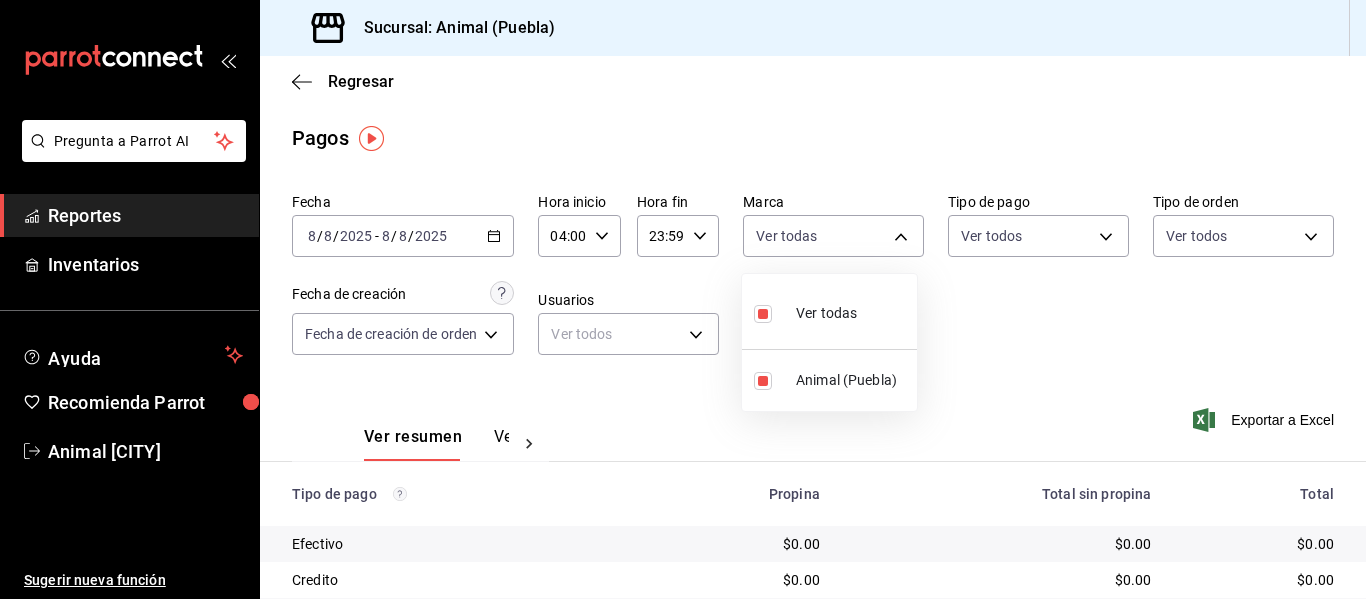 click at bounding box center (683, 299) 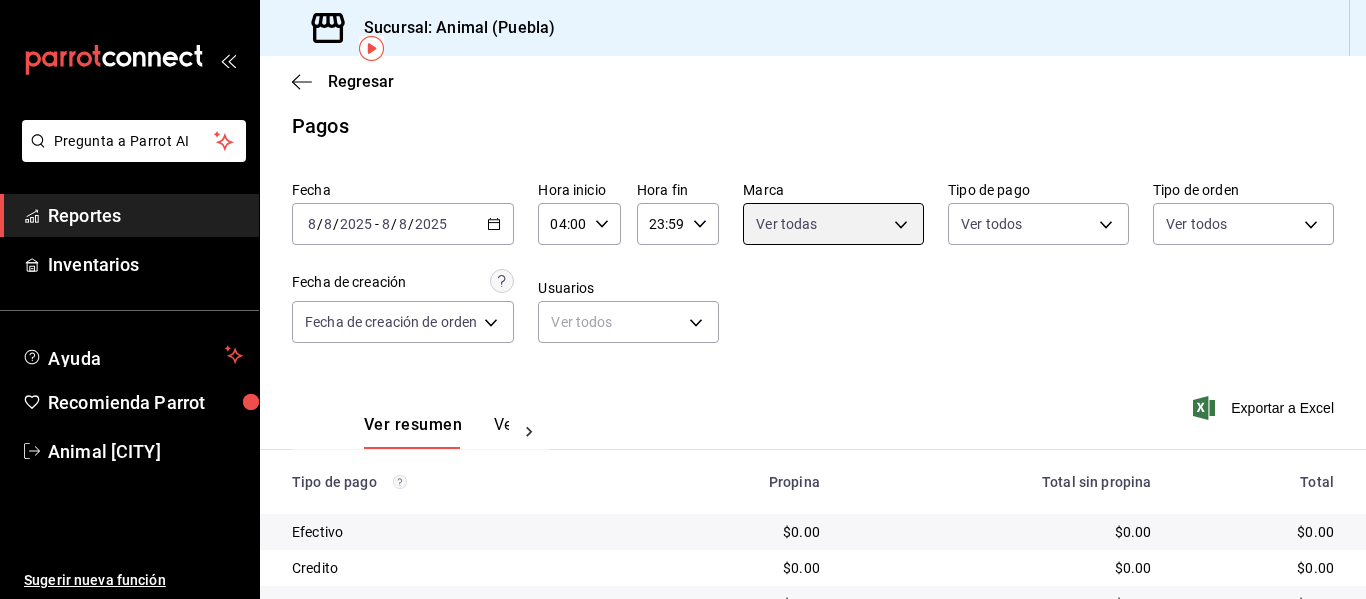 scroll, scrollTop: 0, scrollLeft: 0, axis: both 